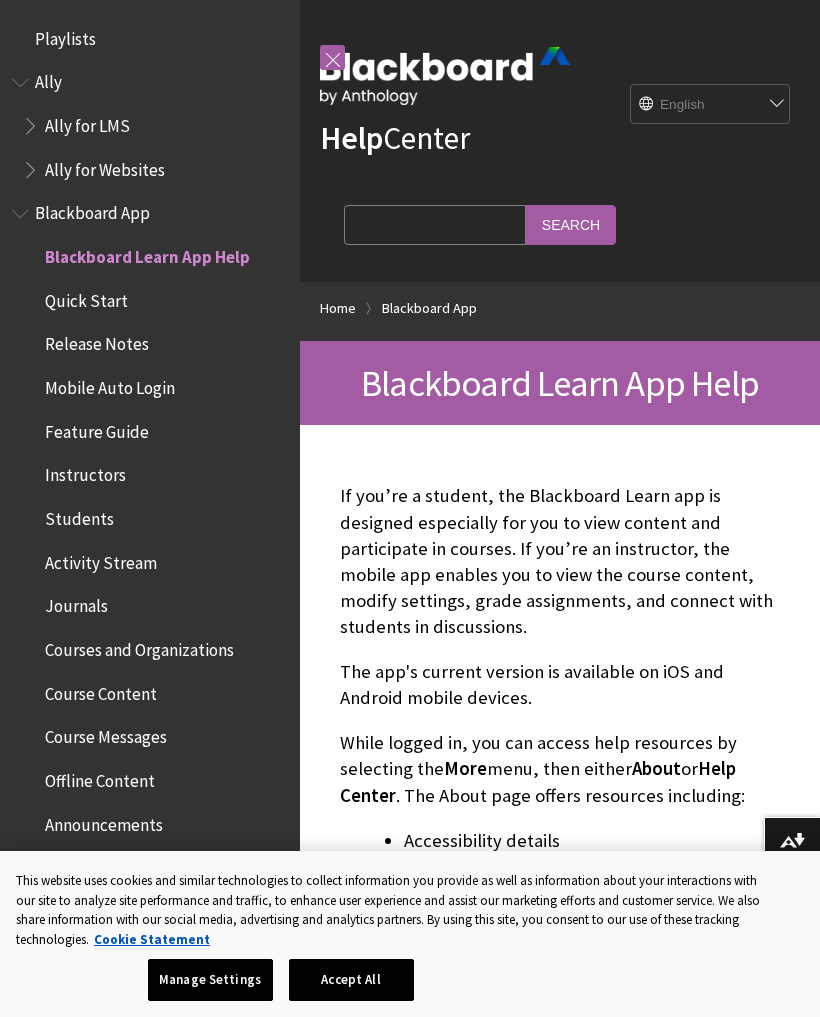 scroll, scrollTop: 0, scrollLeft: 0, axis: both 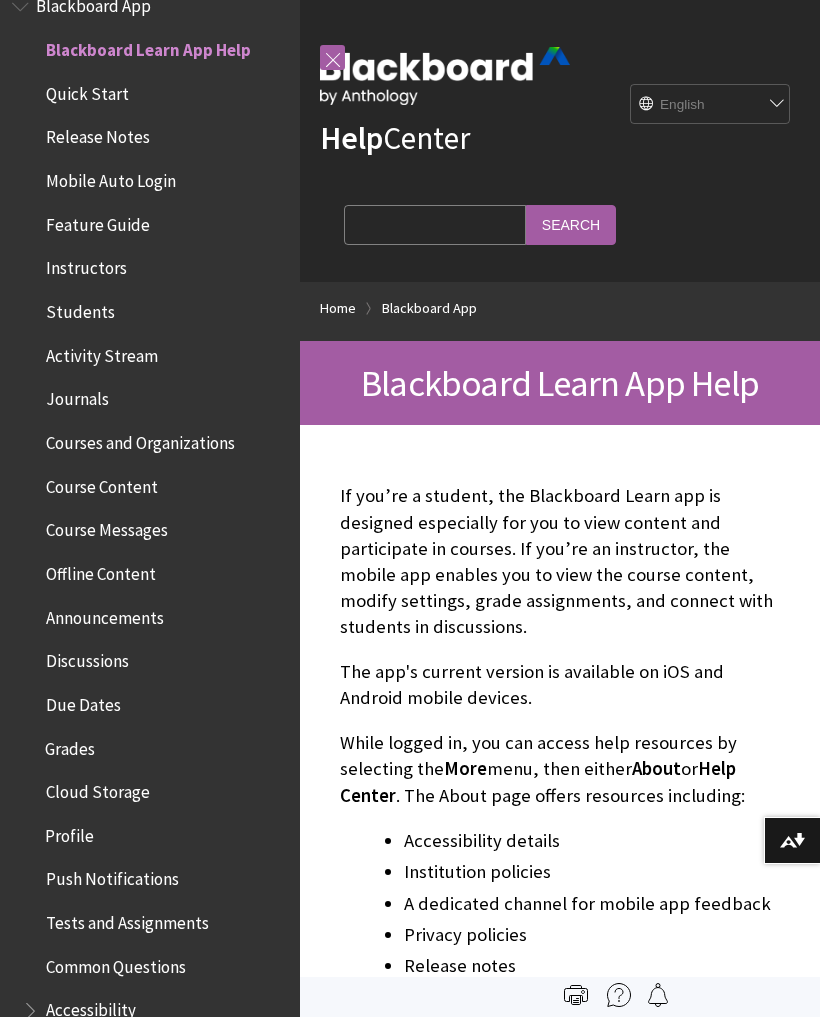 click on "English عربية Català Cymraeg Deutsch Español Suomi Français עברית Italiano 日本語 한국어 Nederlands Norsk (Bokmål) Português, Brasil Русский Svenska Türkçe 简体中文 Français Canadien" at bounding box center [711, 105] 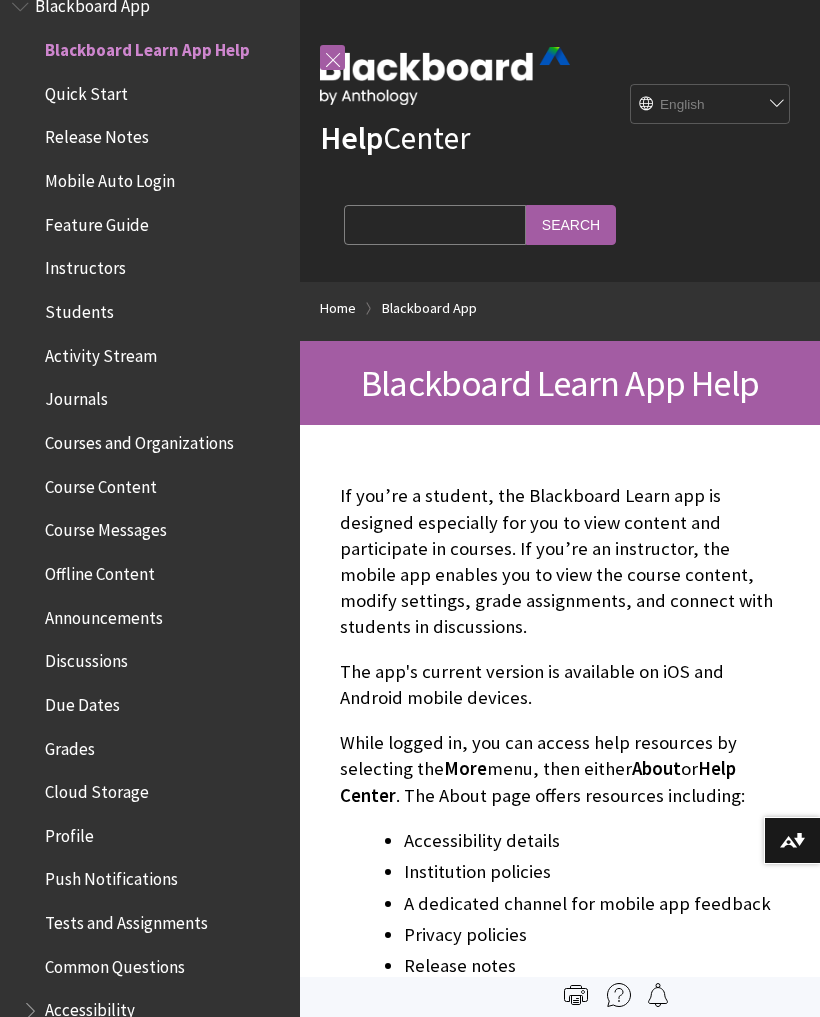 click on "Search Query" at bounding box center [435, 224] 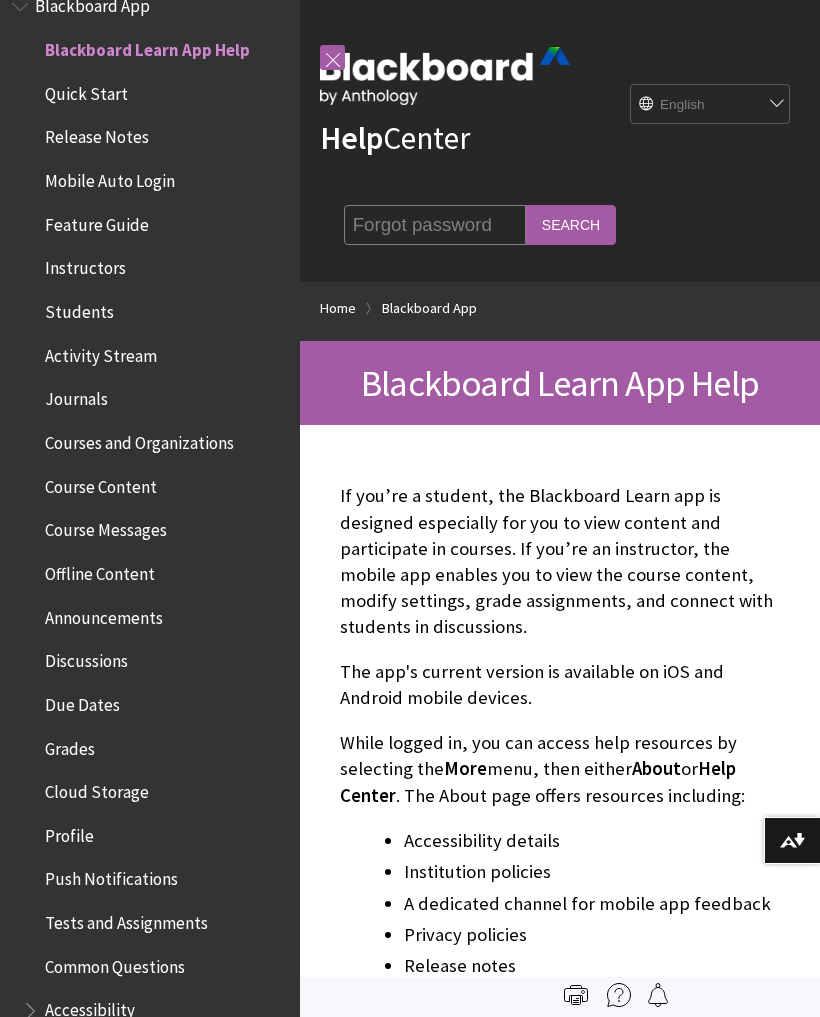 type on "Forgot password" 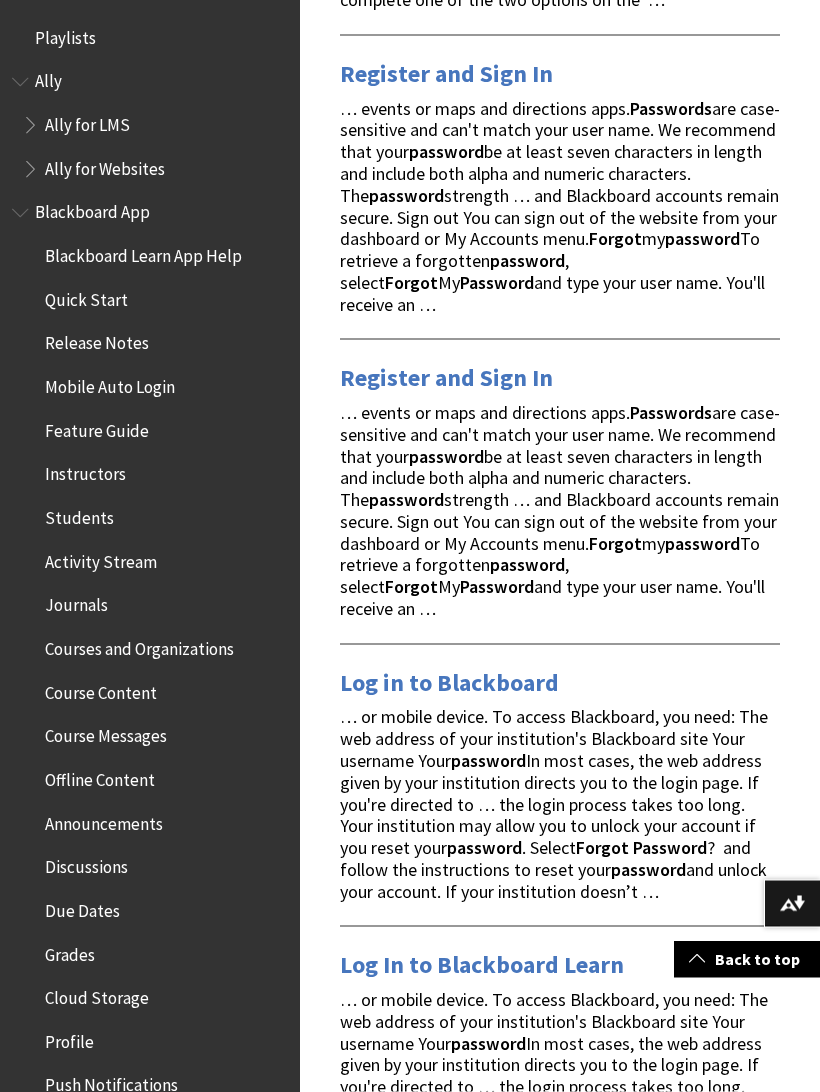 scroll, scrollTop: 1008, scrollLeft: 0, axis: vertical 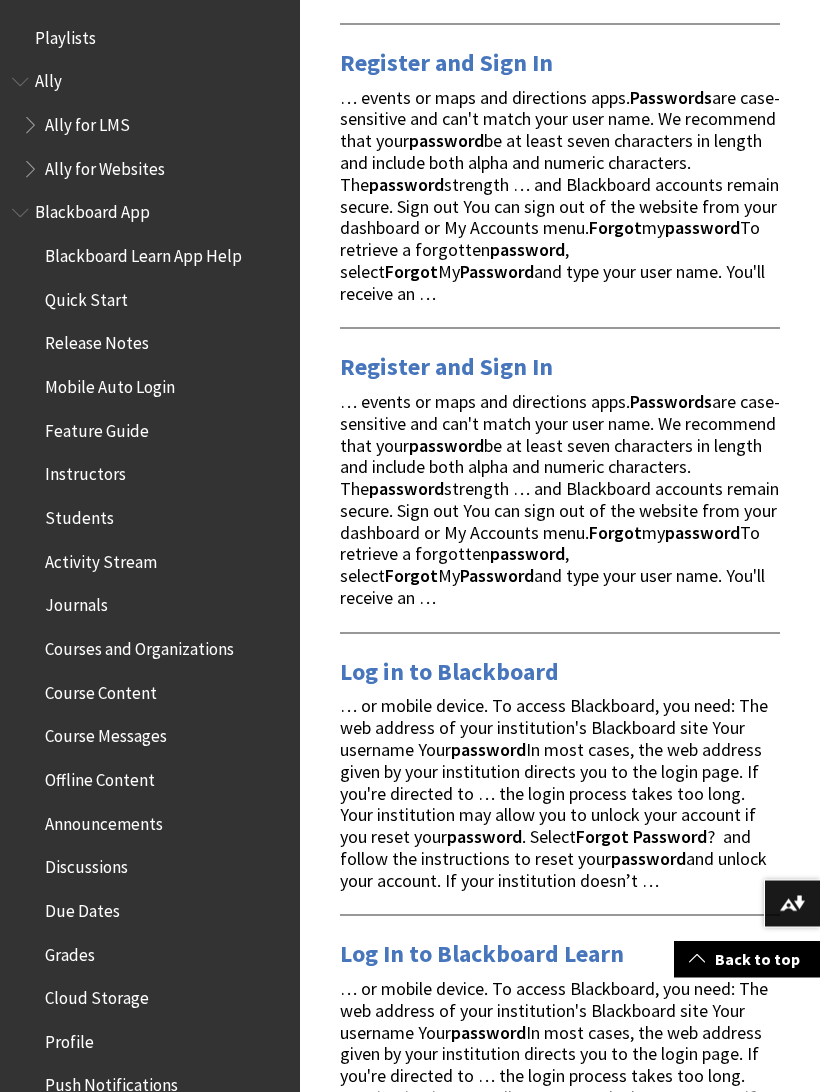 click on "Log in to Blackboard" at bounding box center [449, 672] 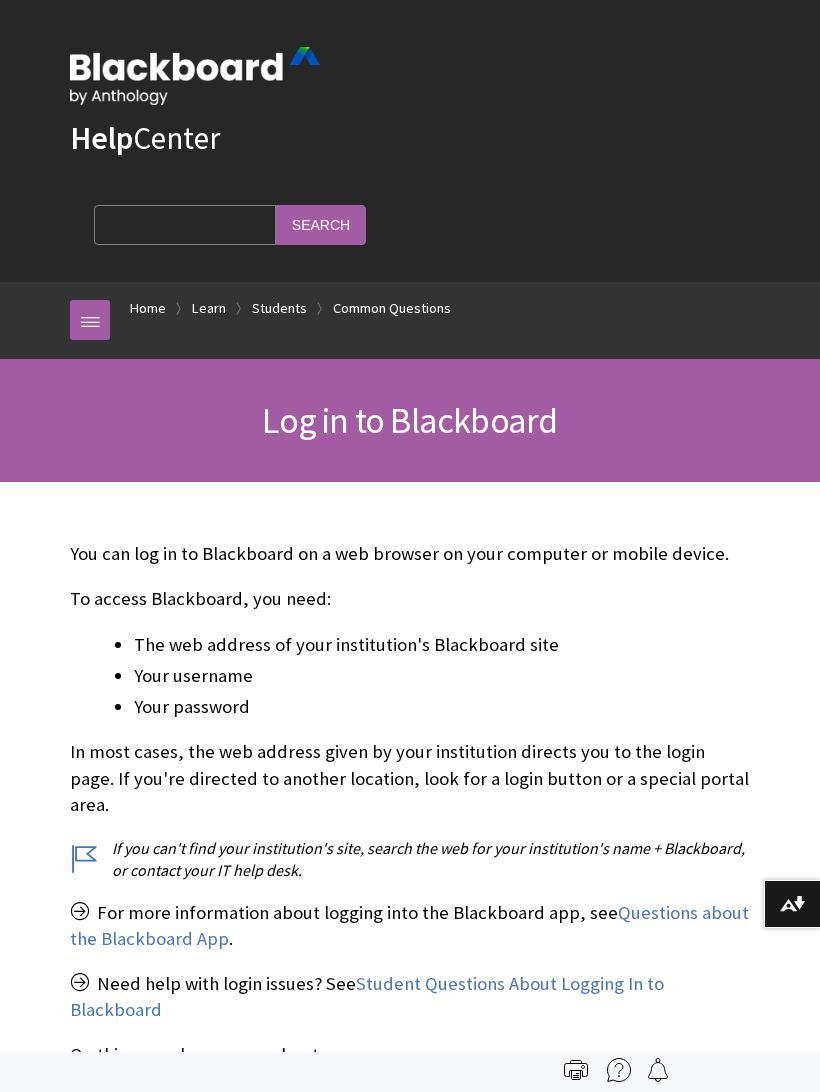 scroll, scrollTop: 148, scrollLeft: 0, axis: vertical 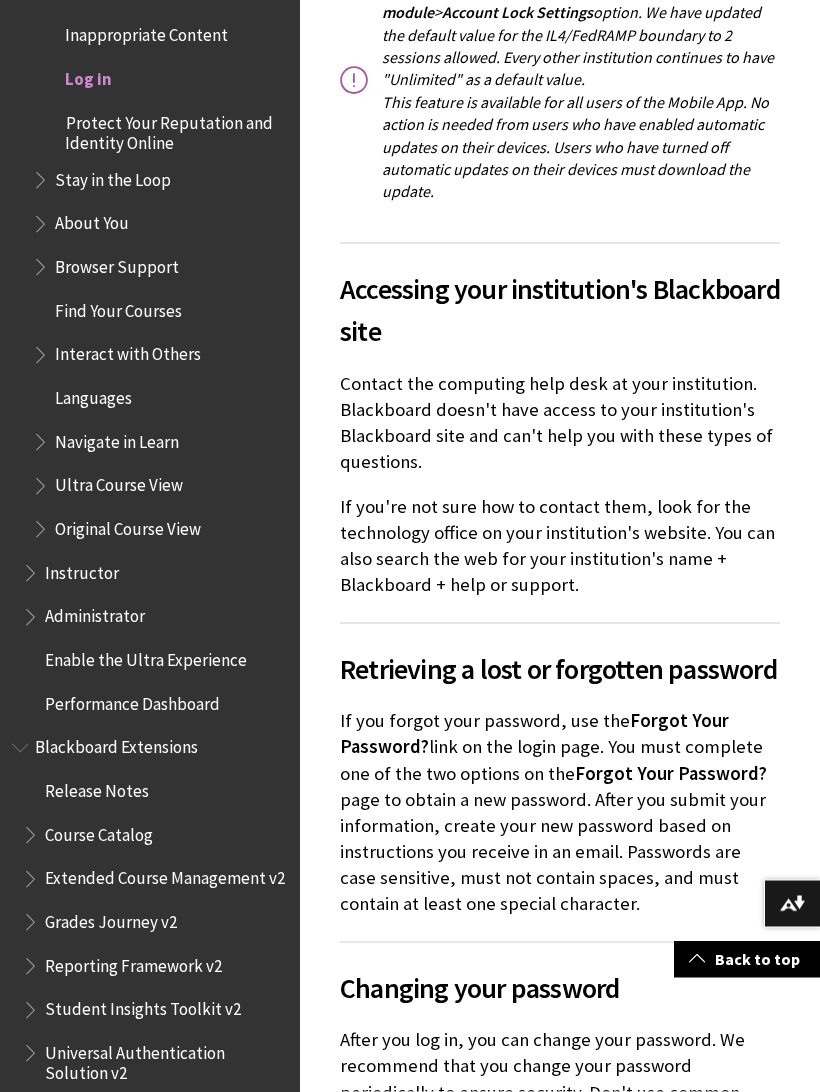 click on "Forgot Your Password?" at bounding box center (534, 733) 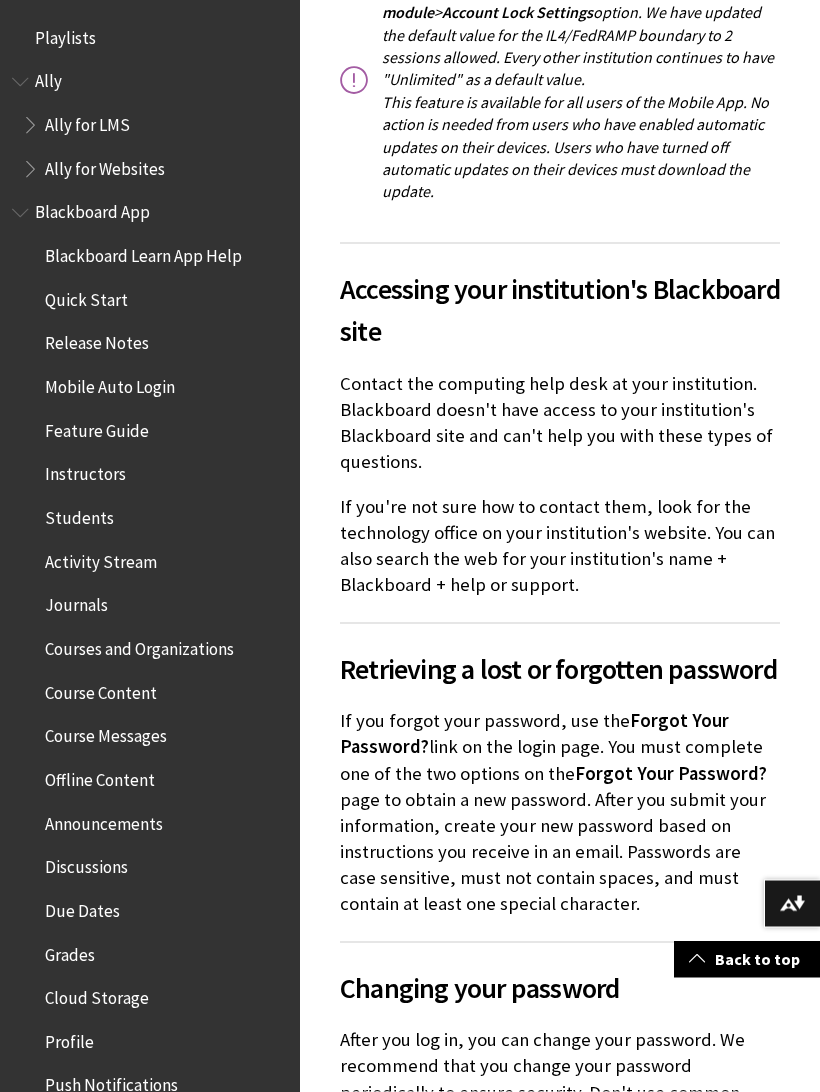 scroll, scrollTop: -1, scrollLeft: 0, axis: vertical 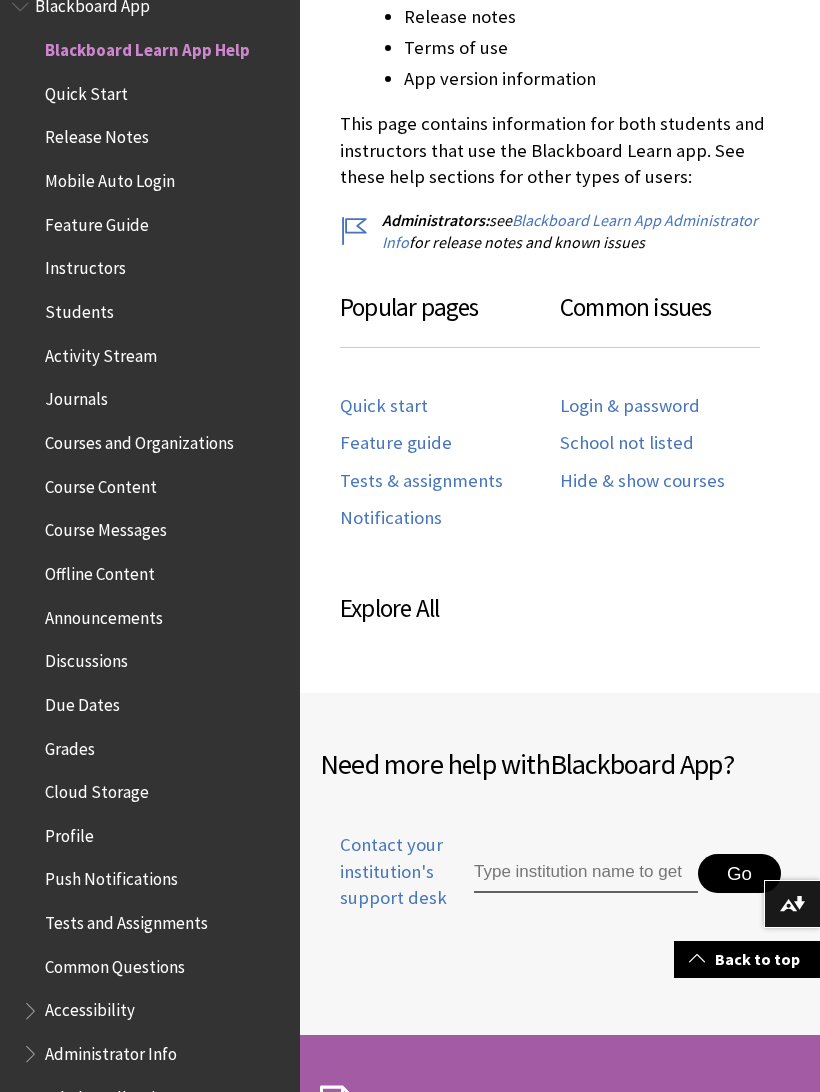 click on "Login & password" at bounding box center (630, 406) 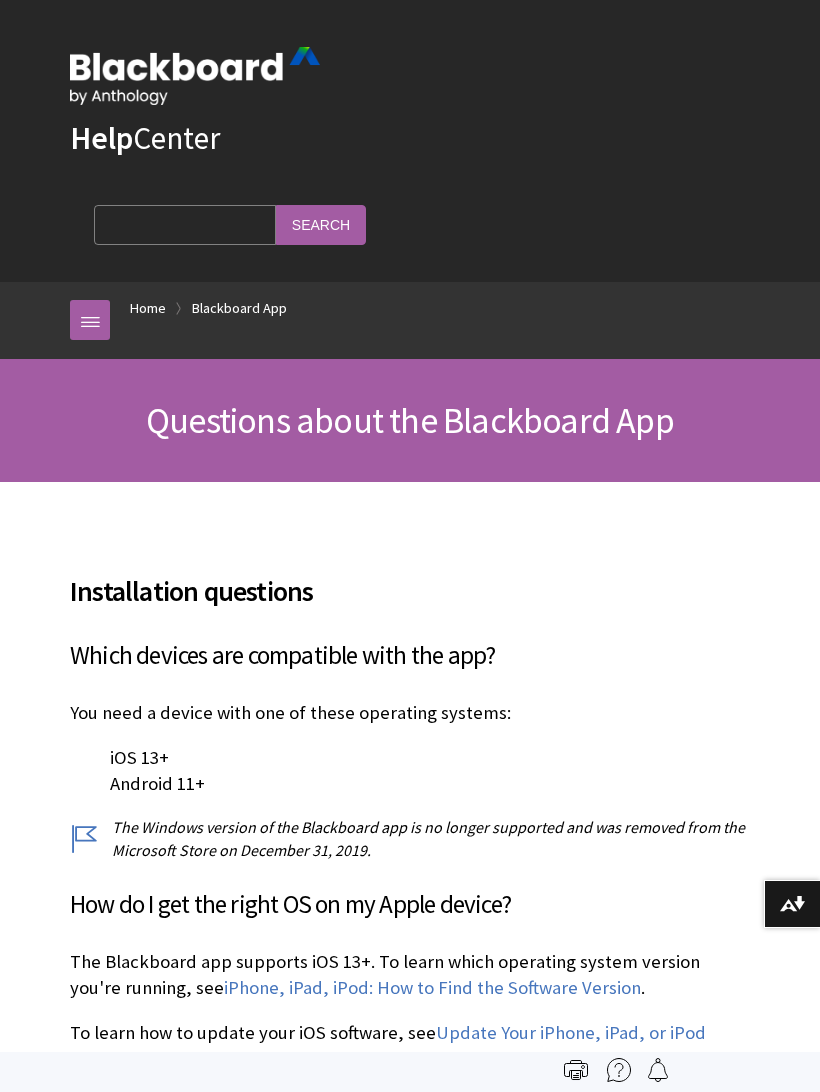scroll, scrollTop: 1253, scrollLeft: 0, axis: vertical 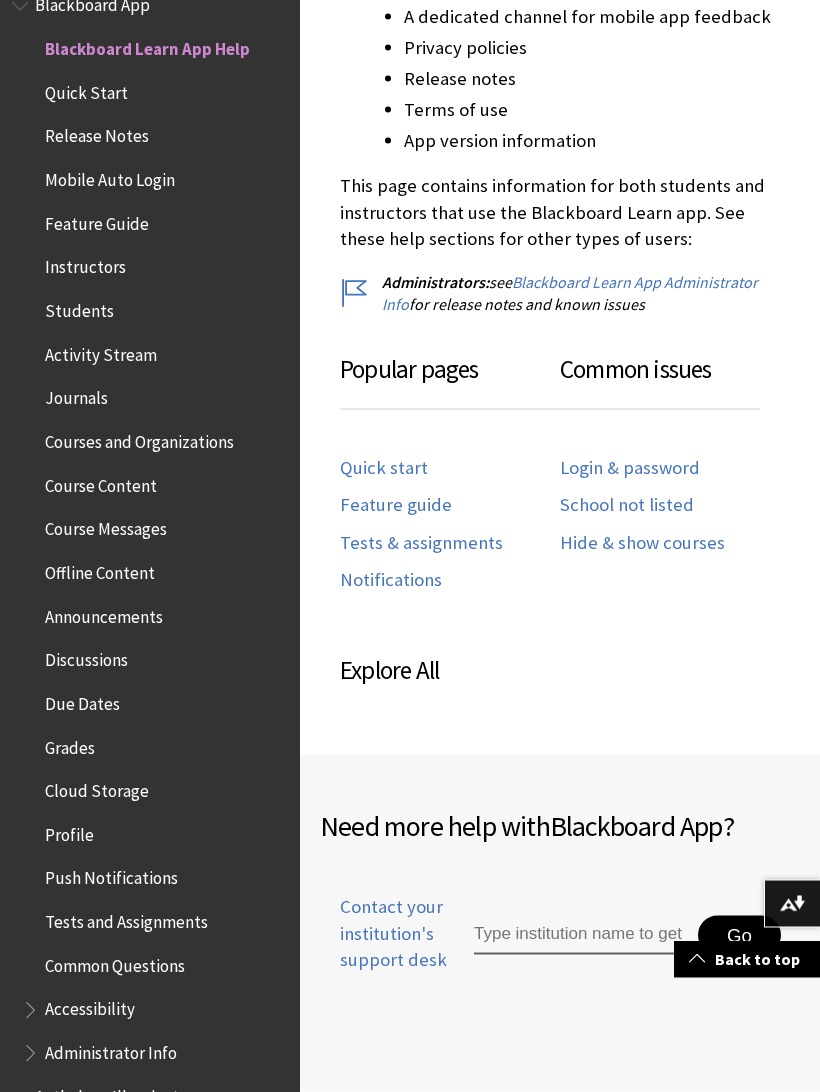 click on "Login & password" at bounding box center (630, 468) 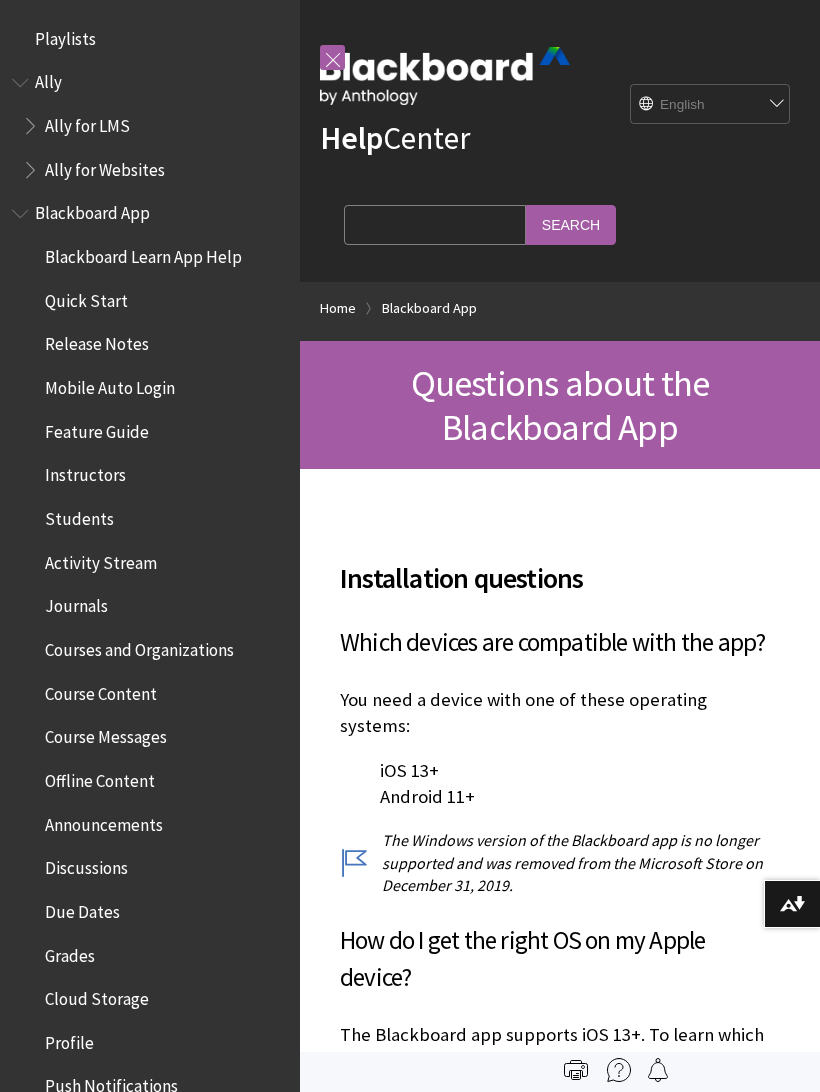 scroll, scrollTop: 1260, scrollLeft: 0, axis: vertical 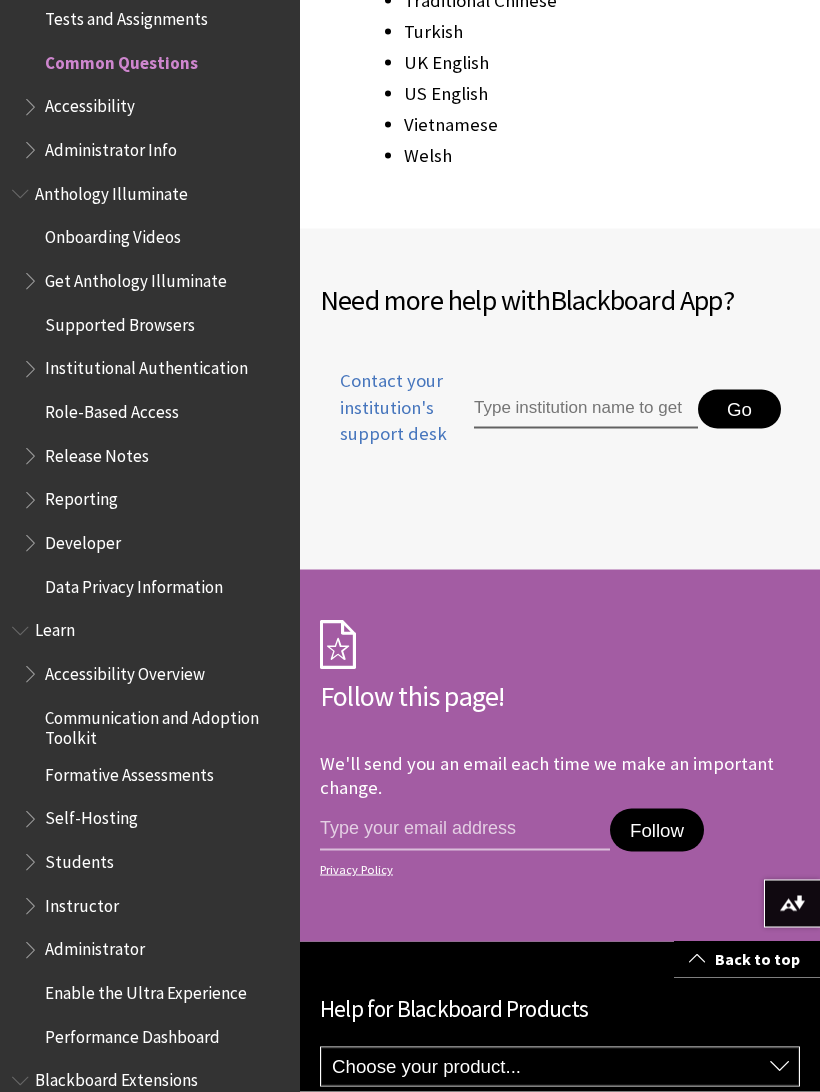 click on "Contact your institution's support desk" at bounding box center [396, 407] 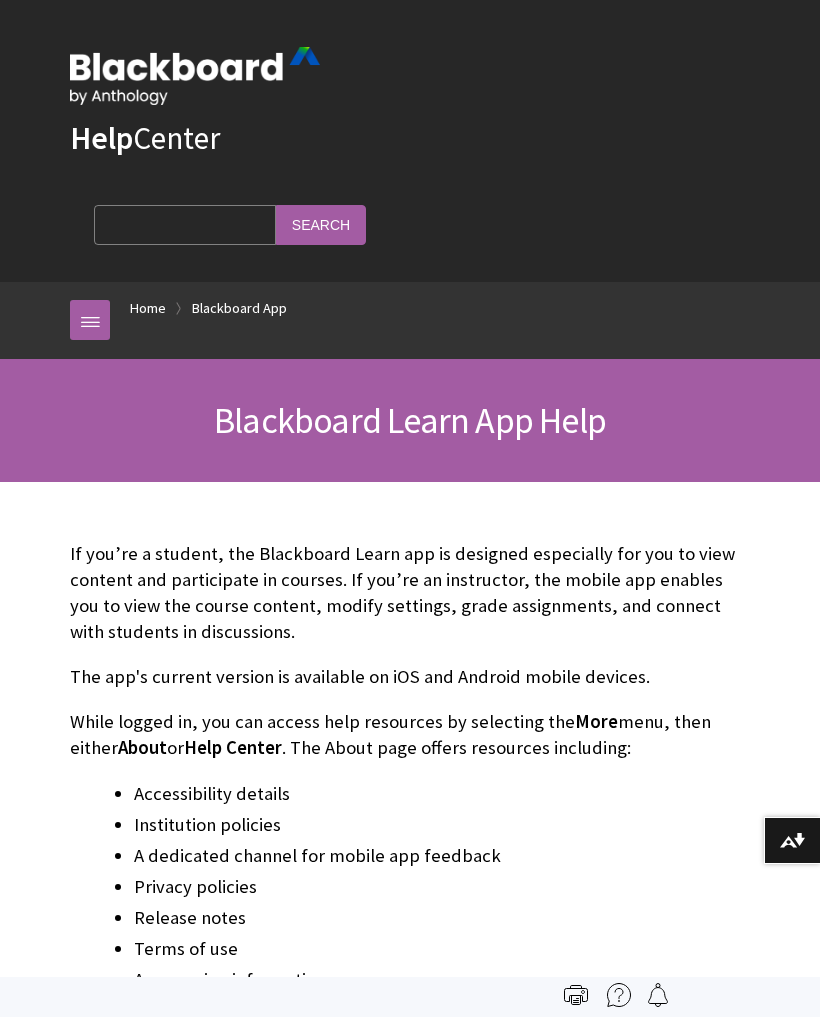 scroll, scrollTop: 0, scrollLeft: 0, axis: both 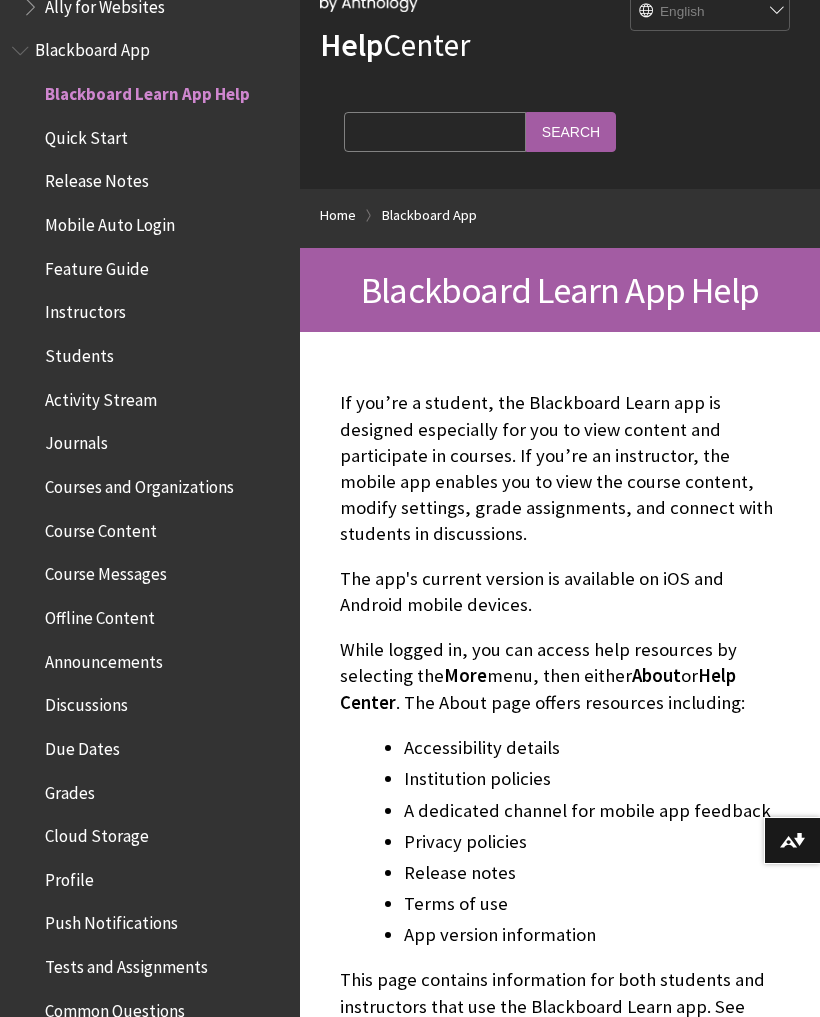 click on "Mobile Auto Login" at bounding box center (155, 225) 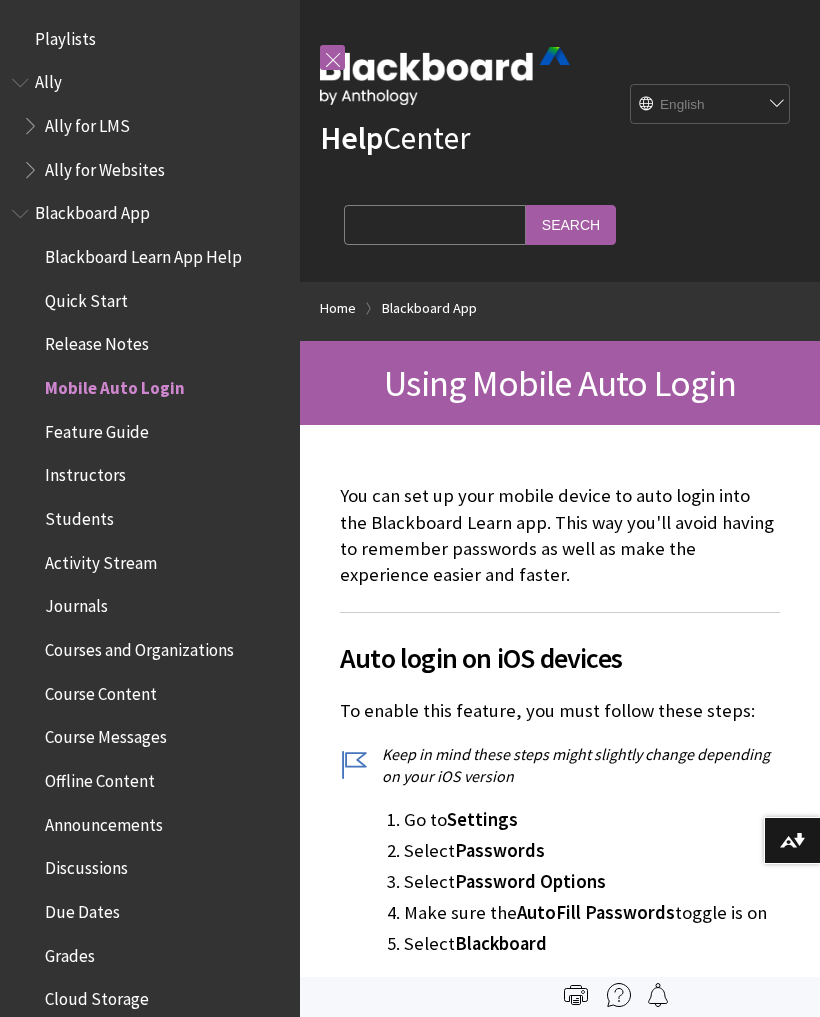 scroll, scrollTop: 0, scrollLeft: 0, axis: both 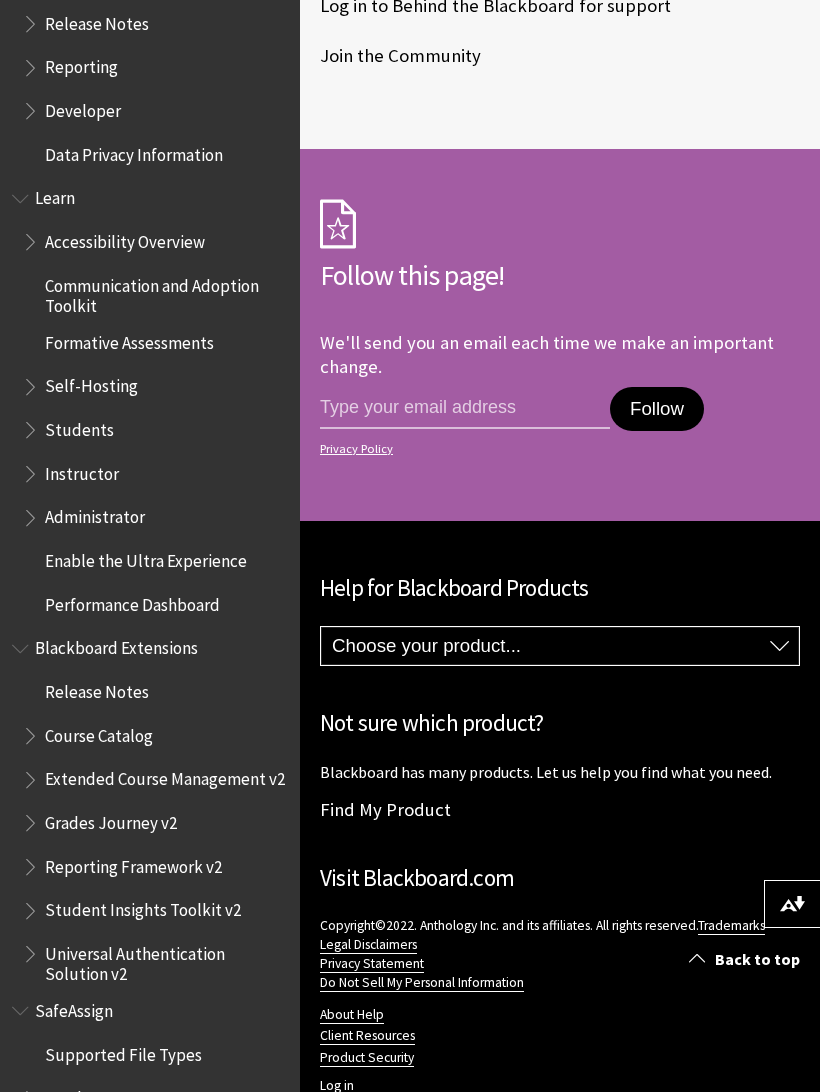 click on "Log in" at bounding box center (337, 1086) 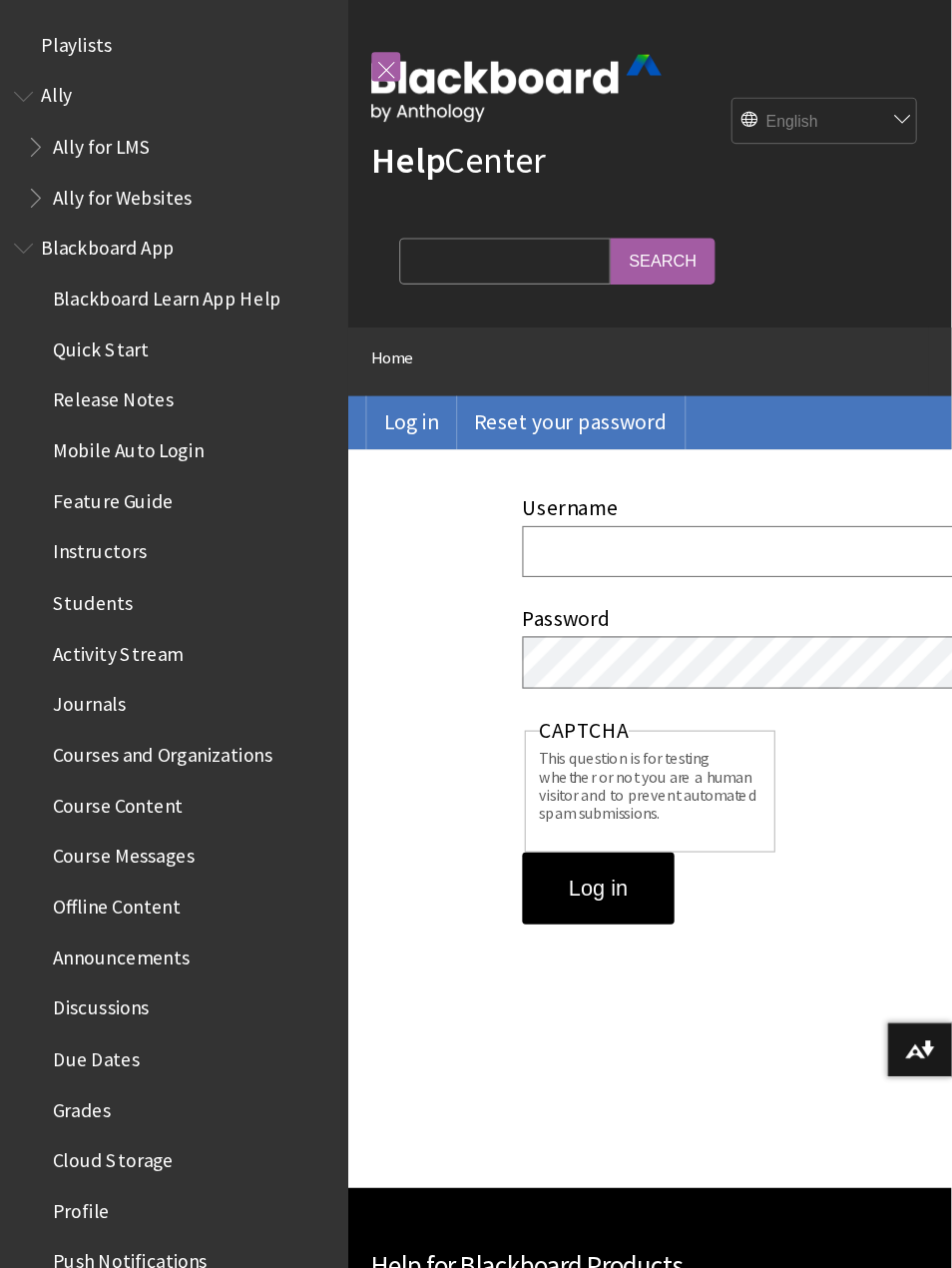 scroll, scrollTop: 0, scrollLeft: 0, axis: both 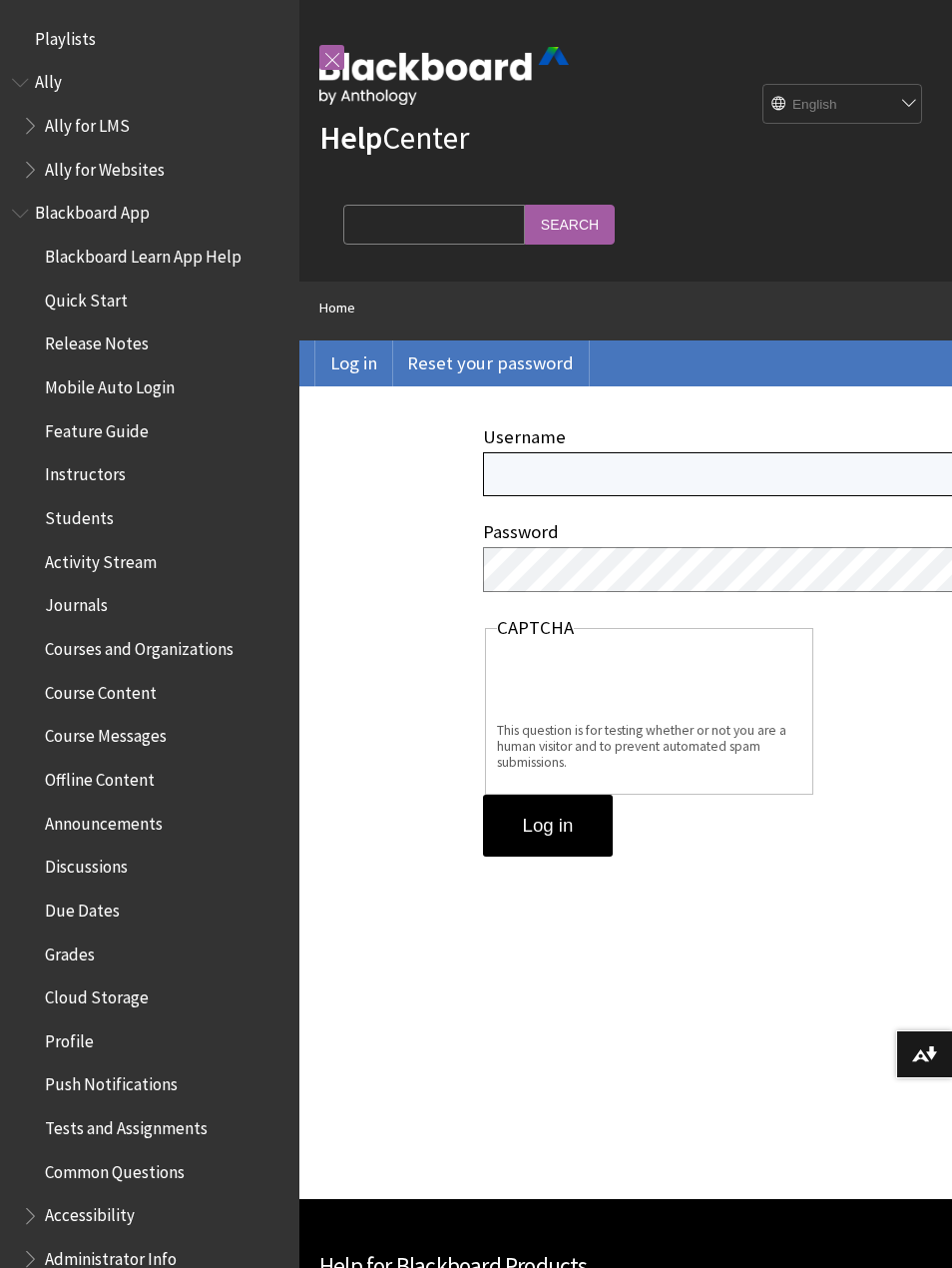 click on "Username" at bounding box center (830, 473) 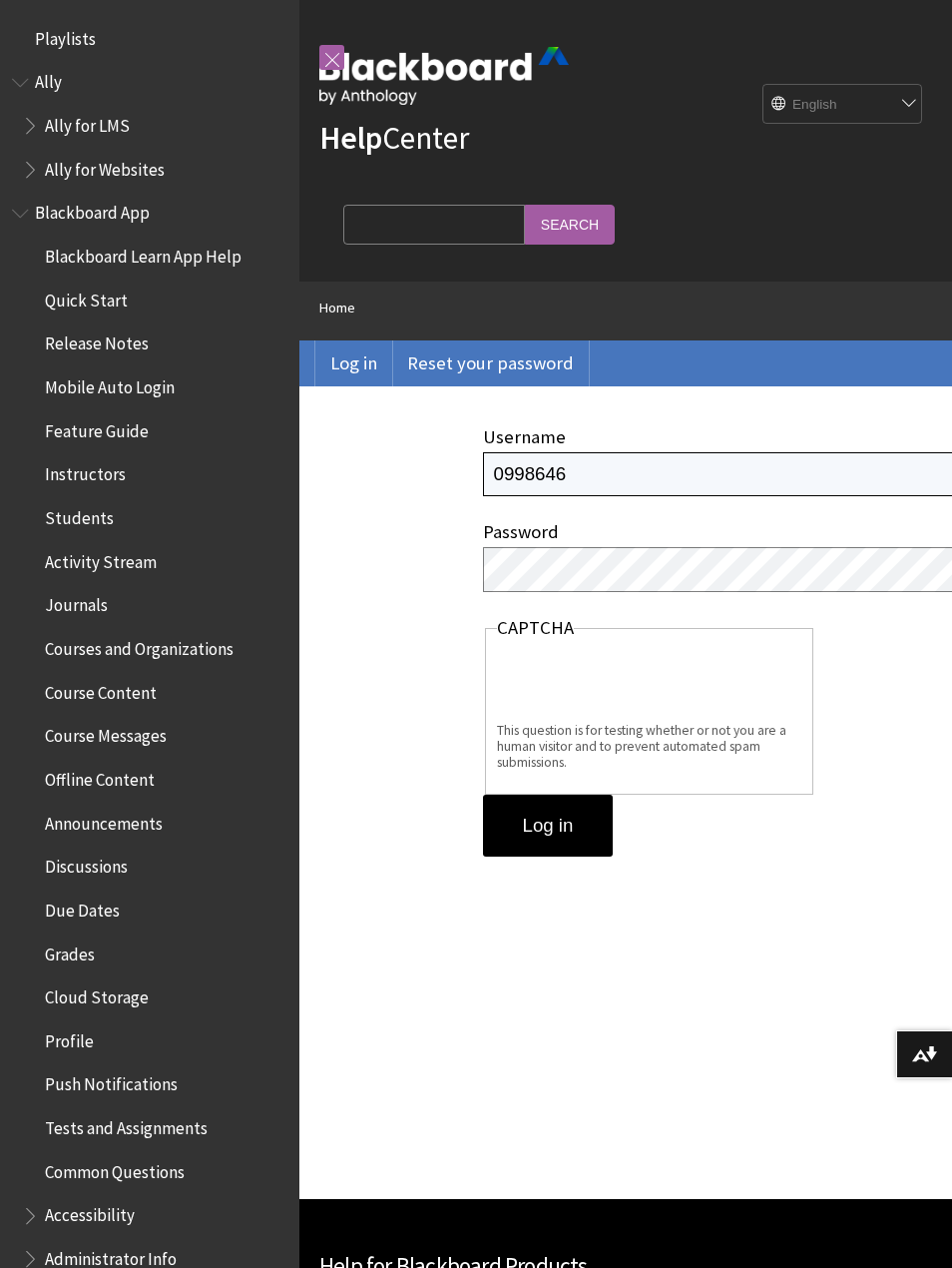 type on "0998646" 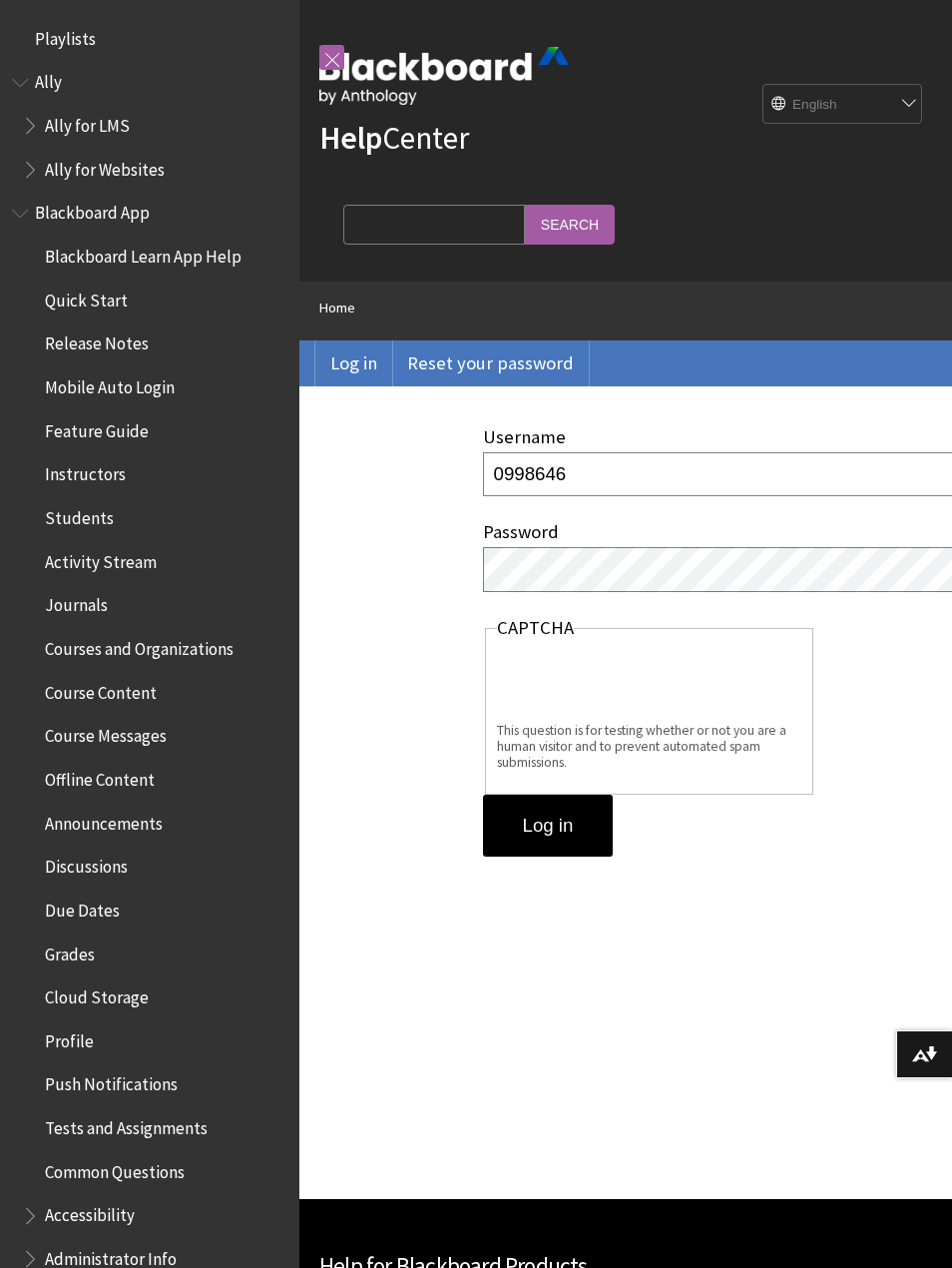 click on "Log in" at bounding box center (548, 826) 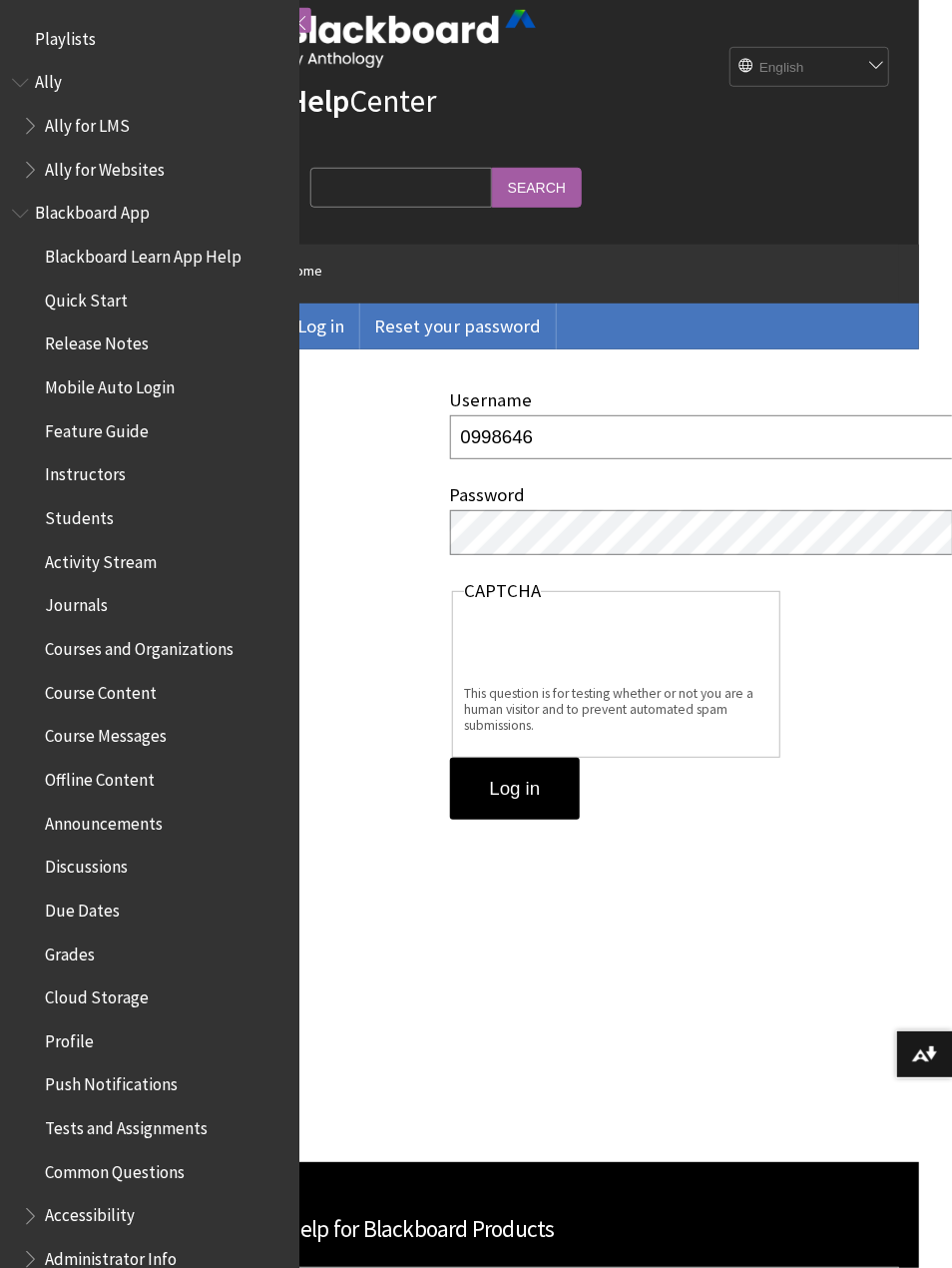 scroll, scrollTop: 38, scrollLeft: 33, axis: both 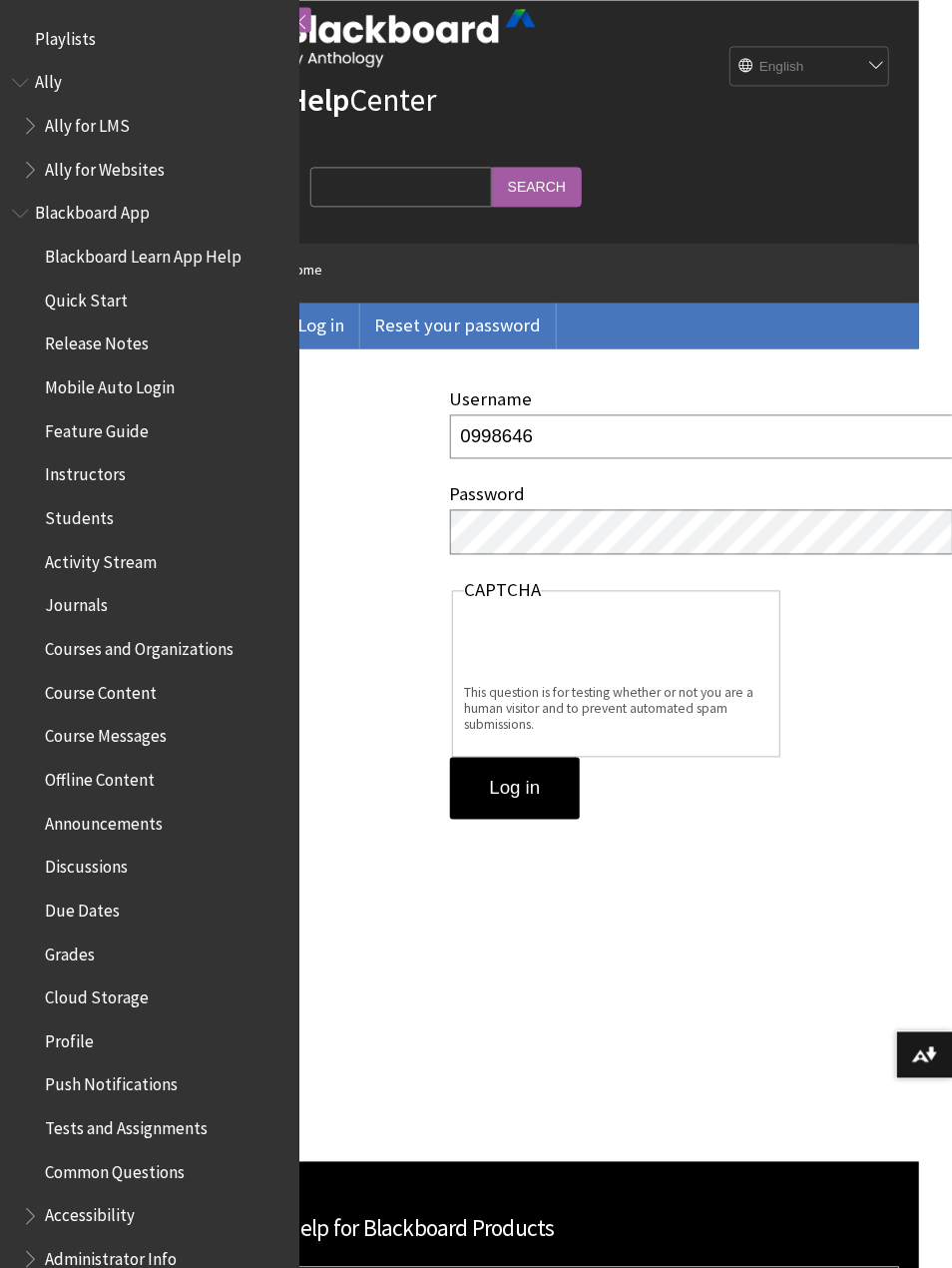 click on "Reset your password" at bounding box center (457, 325) 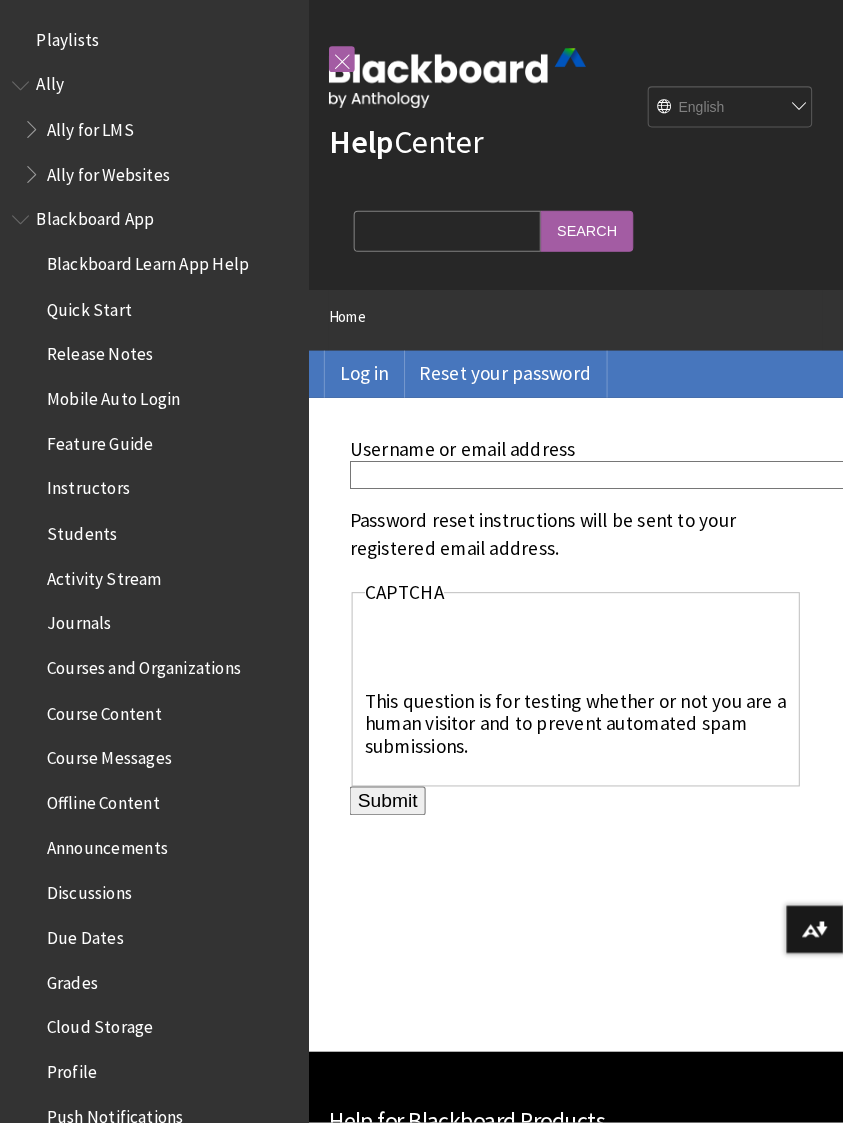 scroll, scrollTop: 0, scrollLeft: 0, axis: both 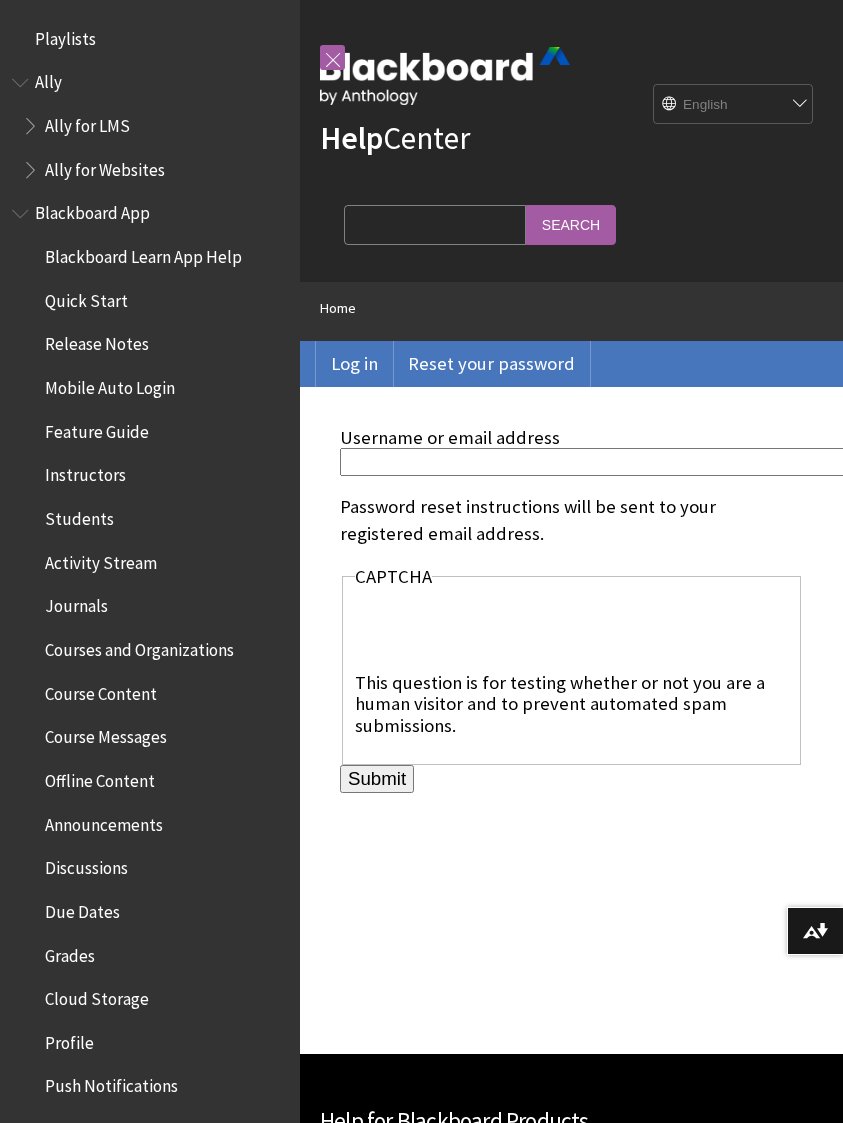 click on "Username or email address" at bounding box center (681, 461) 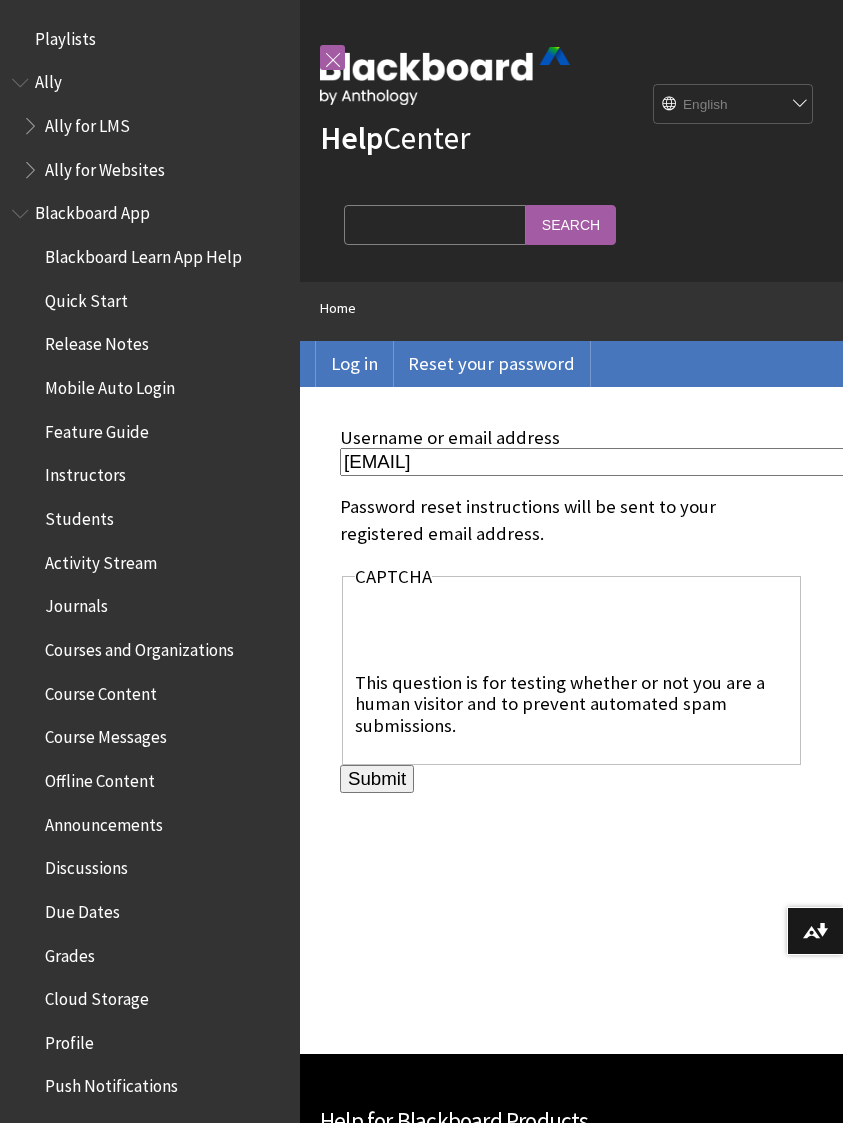 type on "[EMAIL]" 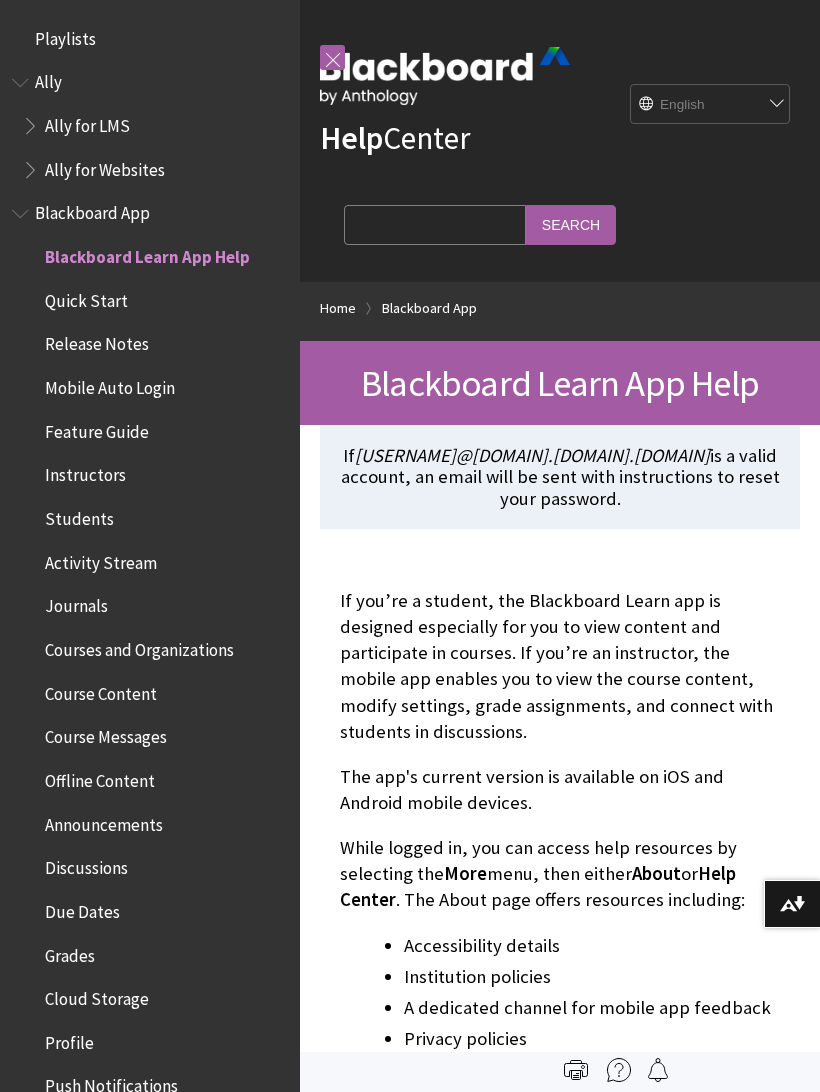 scroll, scrollTop: 0, scrollLeft: 0, axis: both 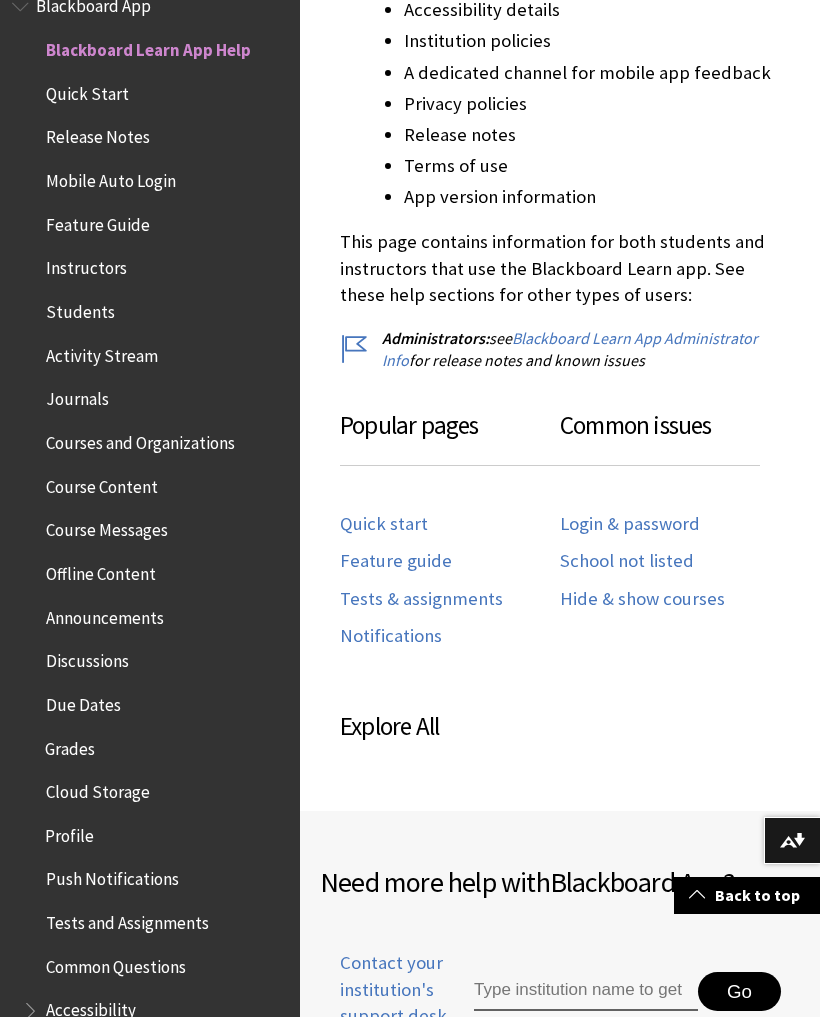 click on "Login & password" at bounding box center (630, 524) 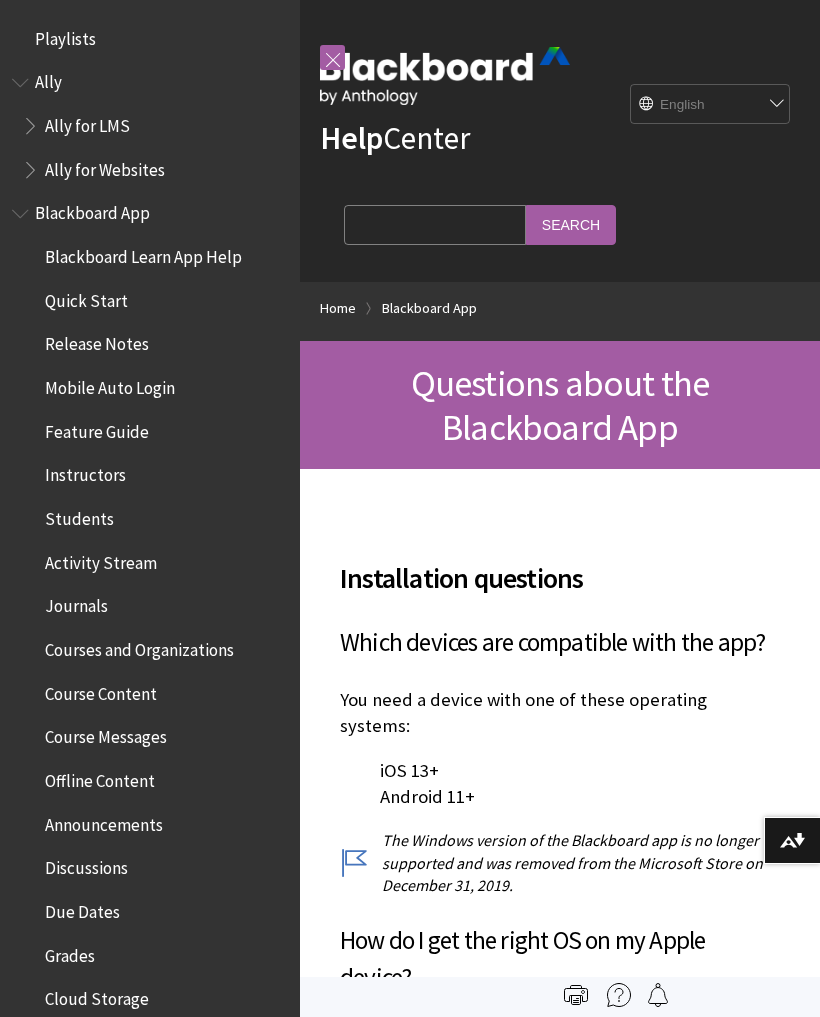 scroll, scrollTop: 1255, scrollLeft: 0, axis: vertical 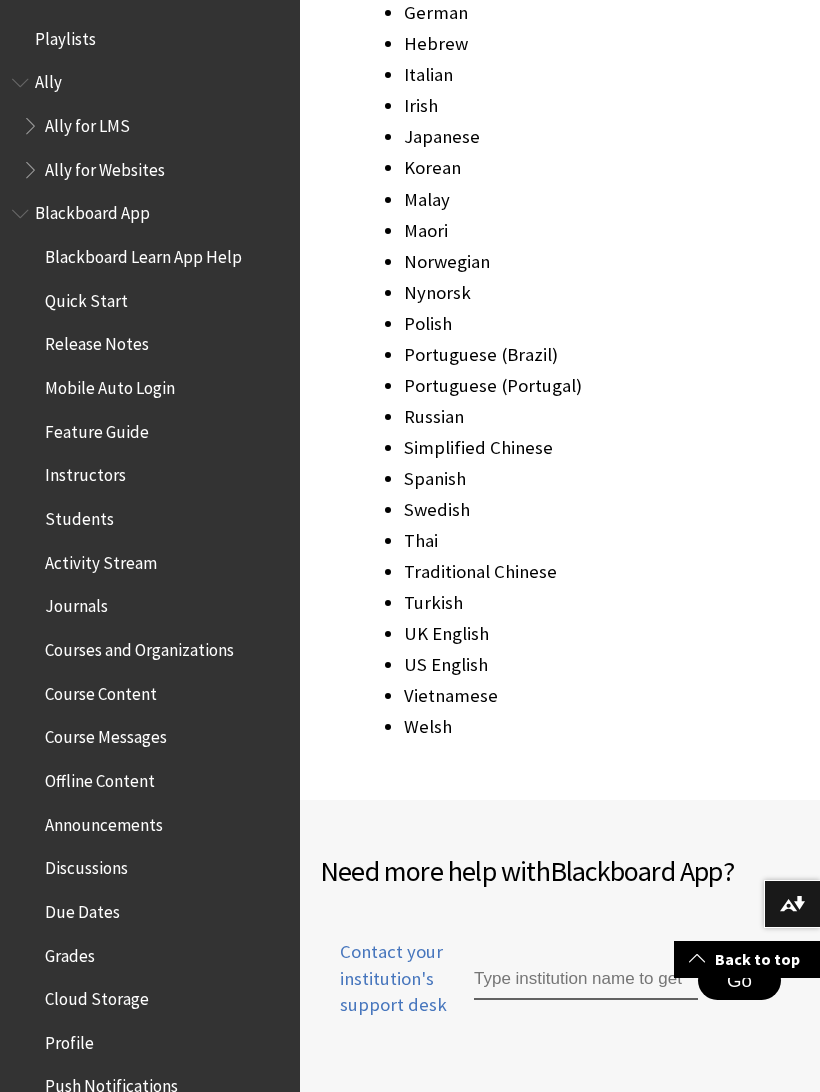 click on "Blackboard Learn App Help" at bounding box center [143, 253] 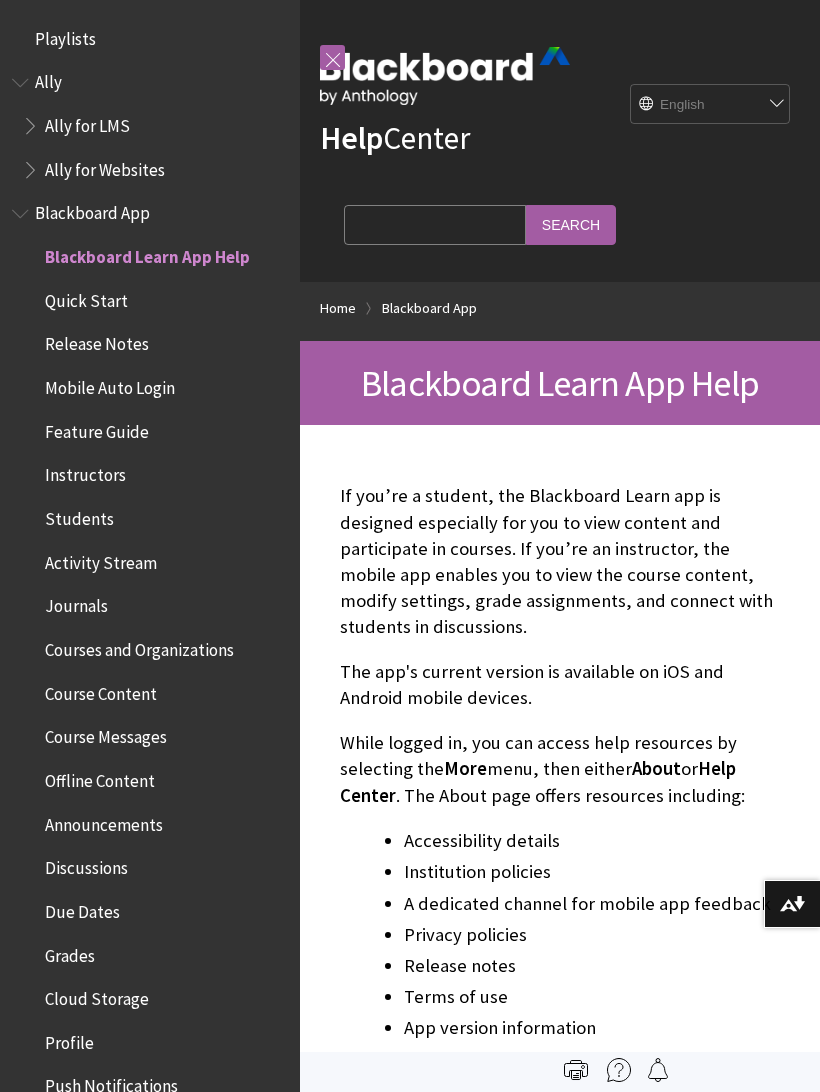 scroll, scrollTop: 0, scrollLeft: 0, axis: both 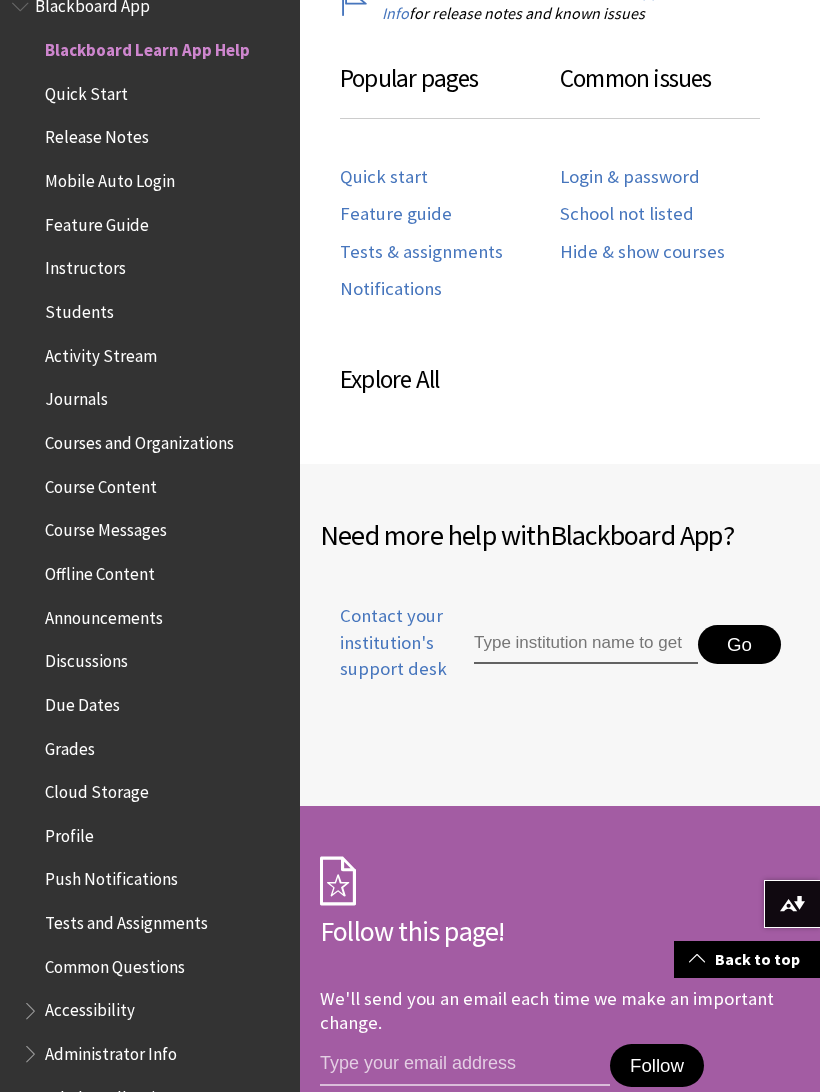 click on "Login & password" at bounding box center (630, 177) 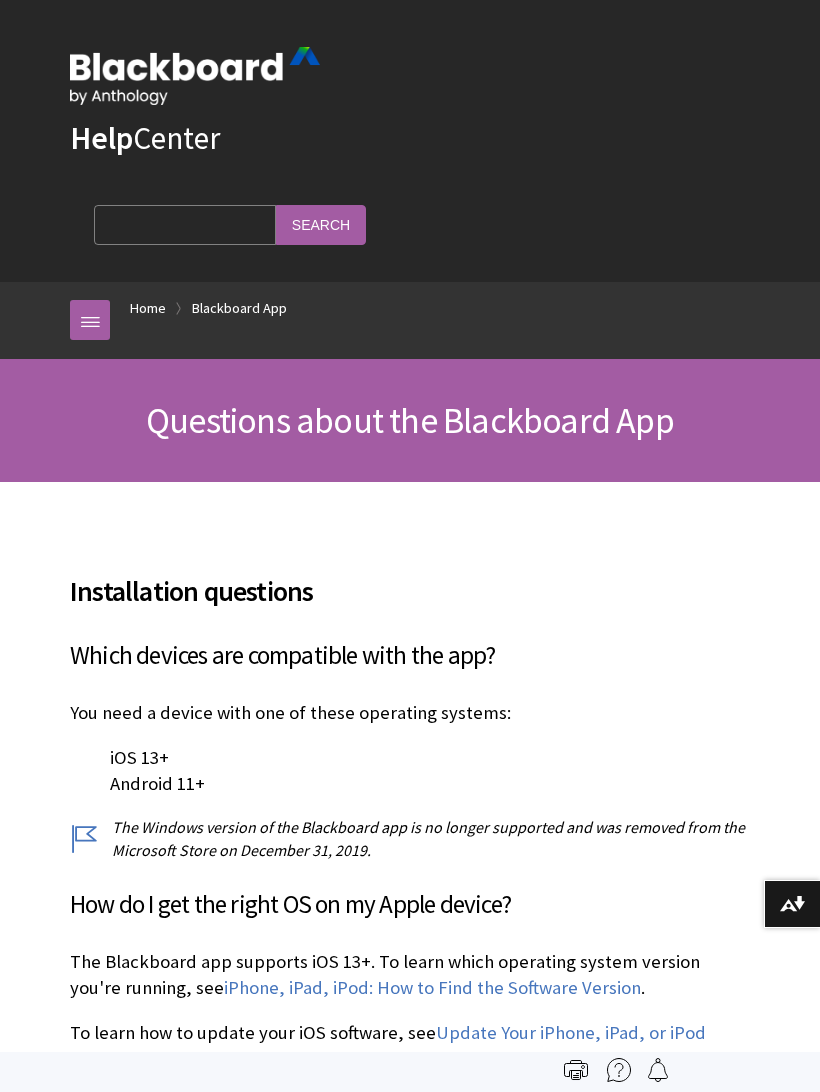 scroll, scrollTop: 1231, scrollLeft: 0, axis: vertical 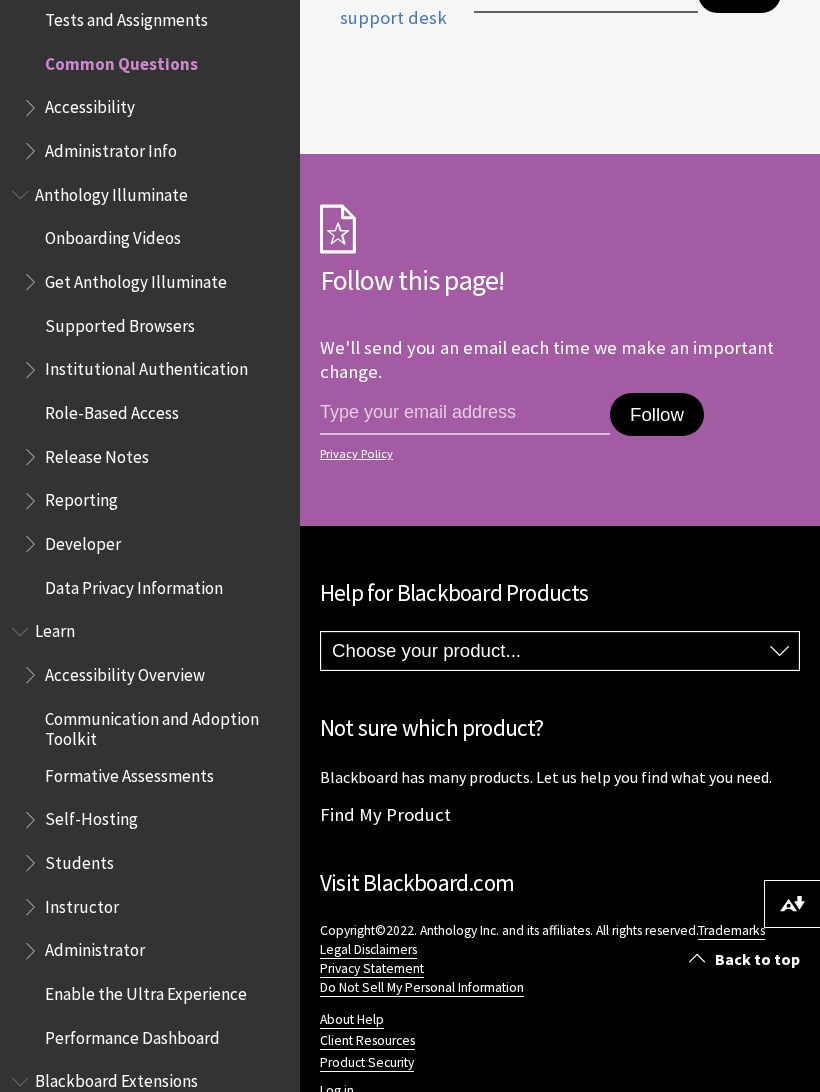 click on "Choose your product... Ally Blackboard App Blackboard Data Collaborate Community Engagement Learn SafeAssign Training and Development Manager Web Community Manager" at bounding box center (560, 651) 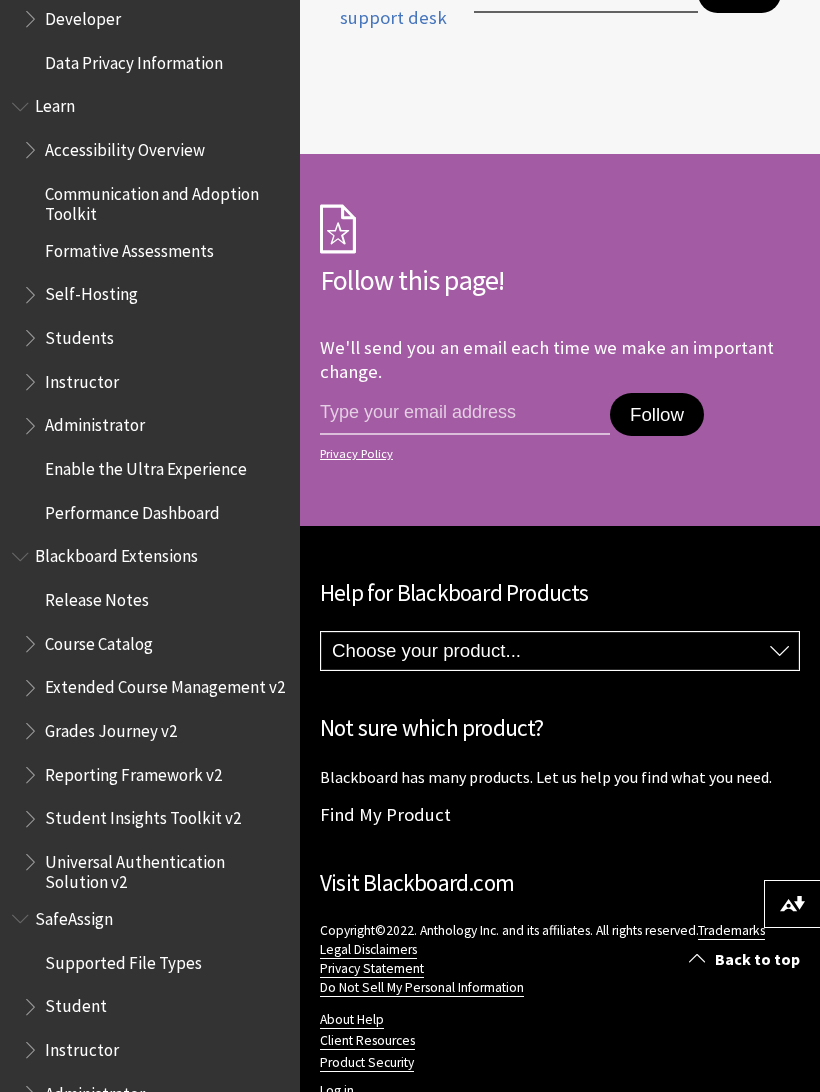 scroll, scrollTop: 1635, scrollLeft: 0, axis: vertical 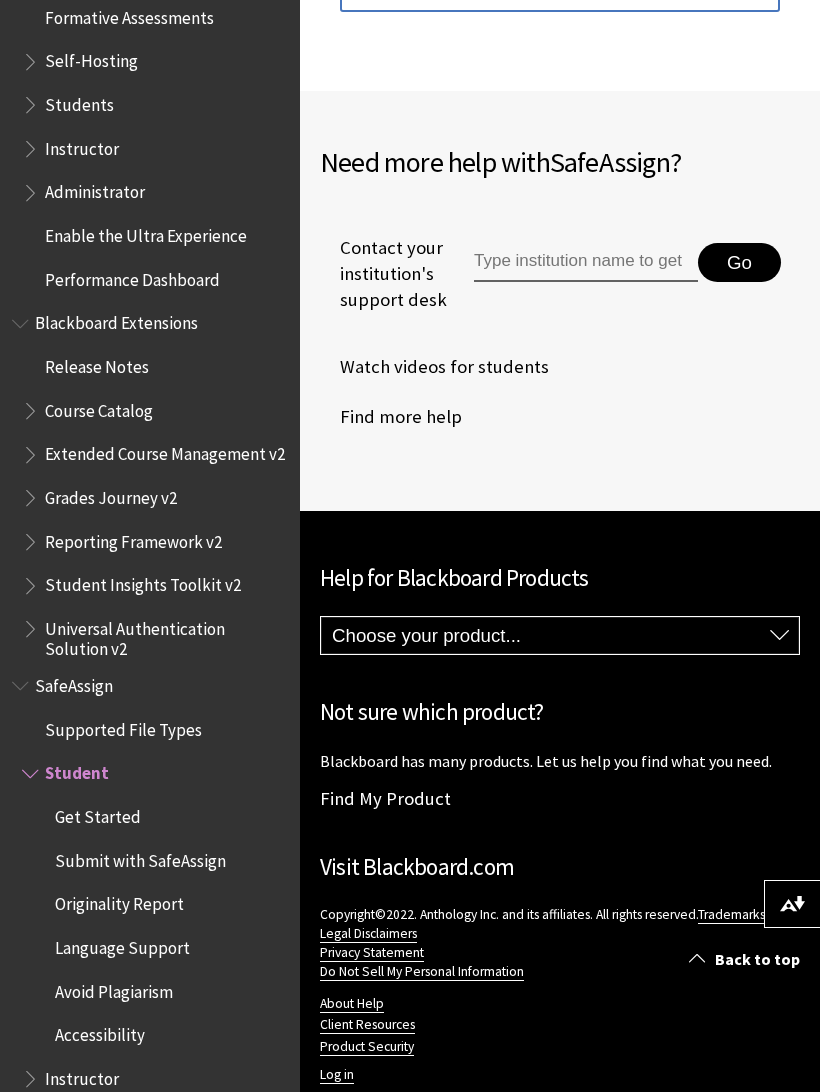 click on "Log in" at bounding box center (337, 1075) 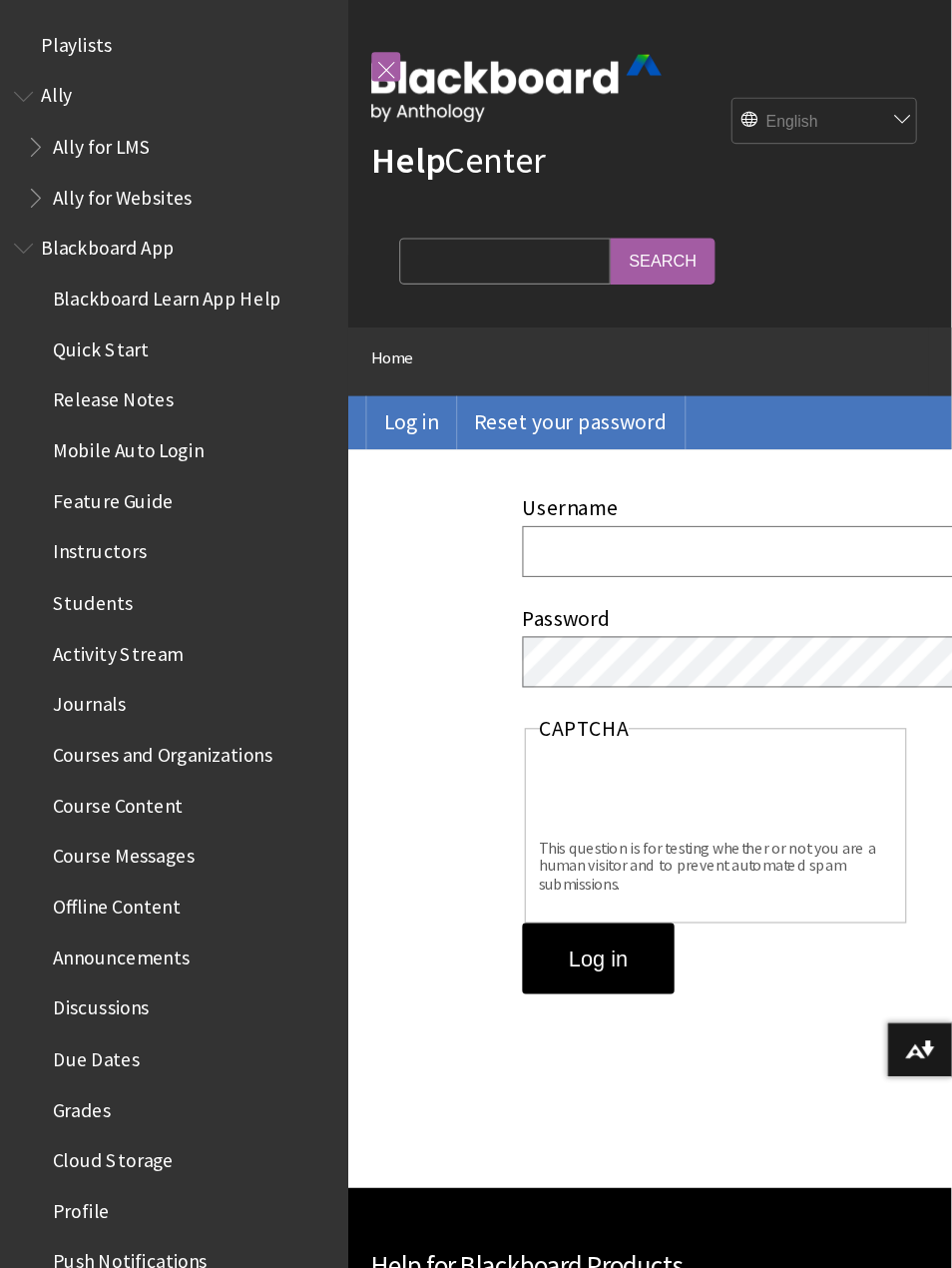 scroll, scrollTop: 0, scrollLeft: 0, axis: both 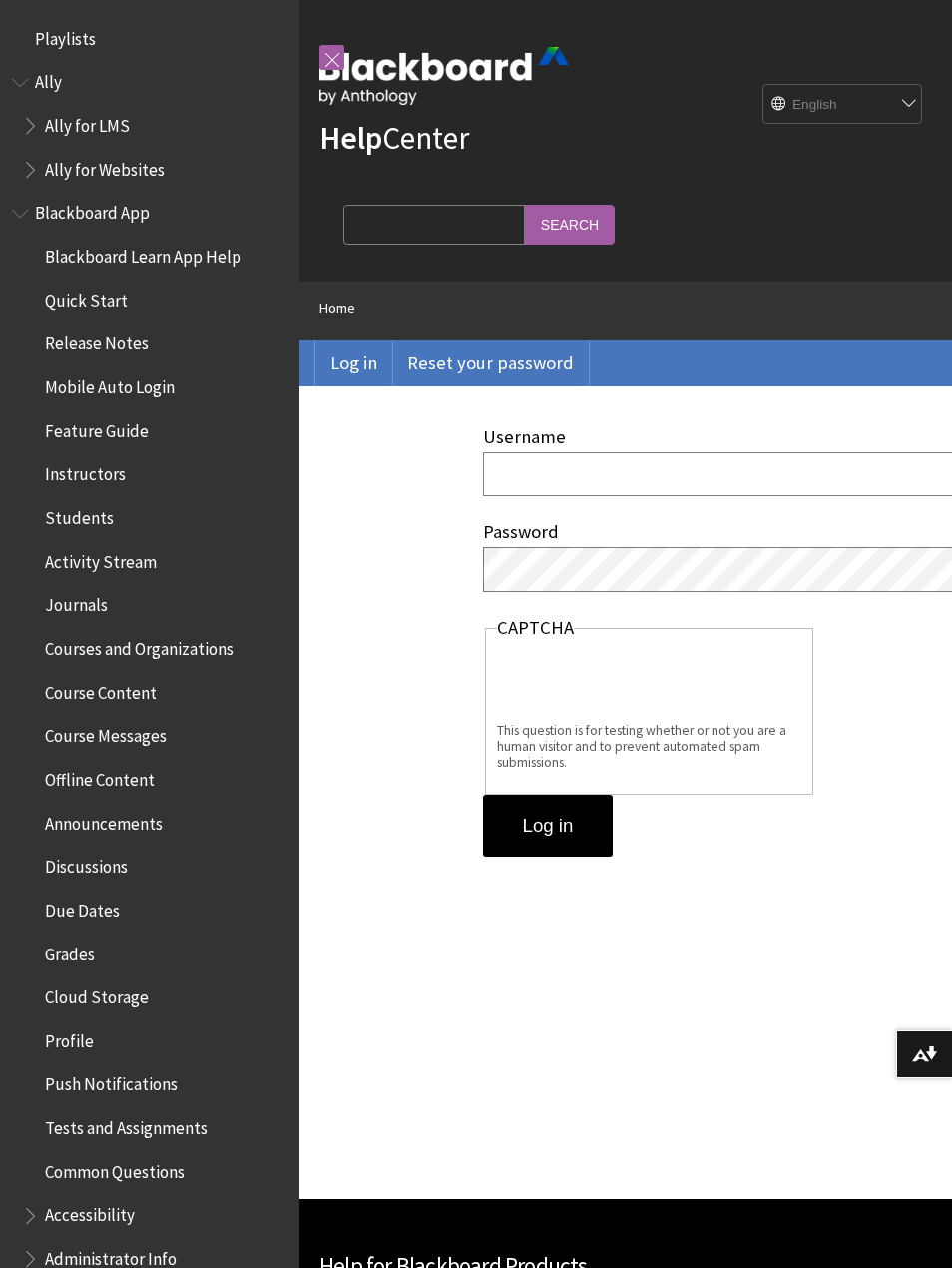 click on "Username" at bounding box center [830, 473] 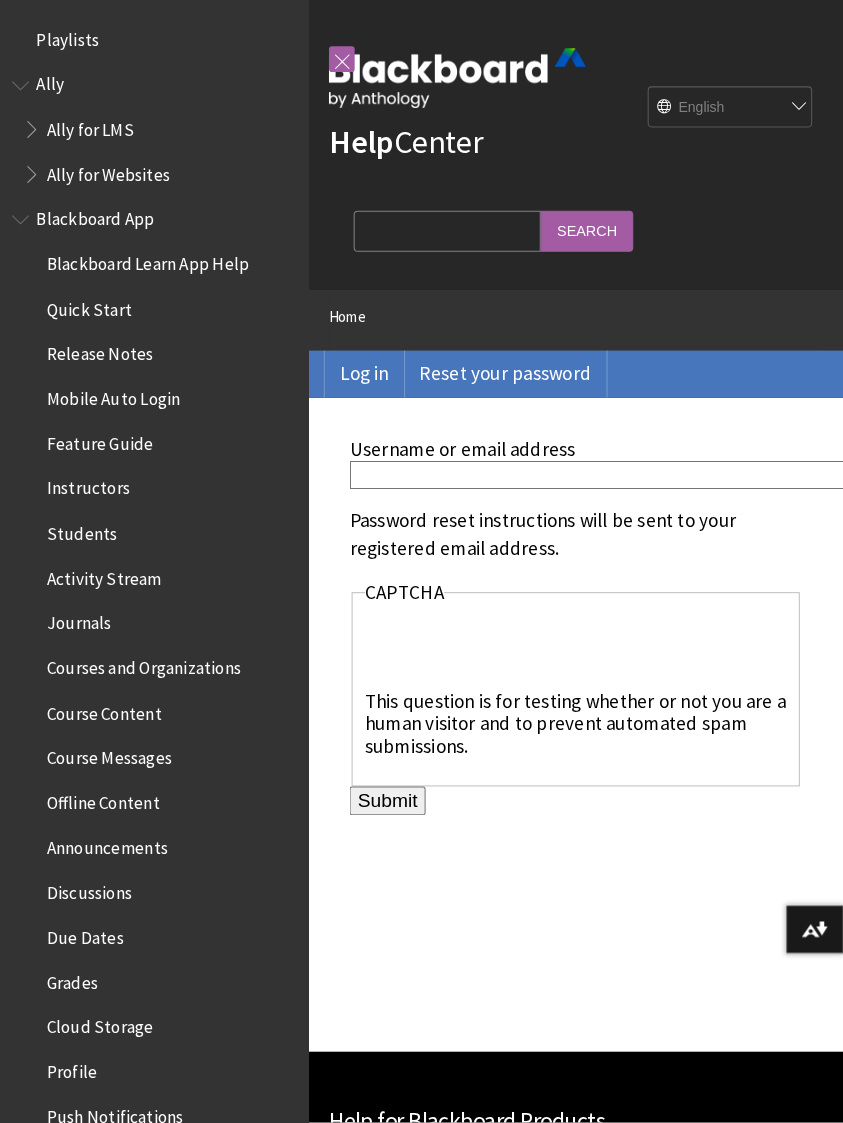 scroll, scrollTop: 0, scrollLeft: 0, axis: both 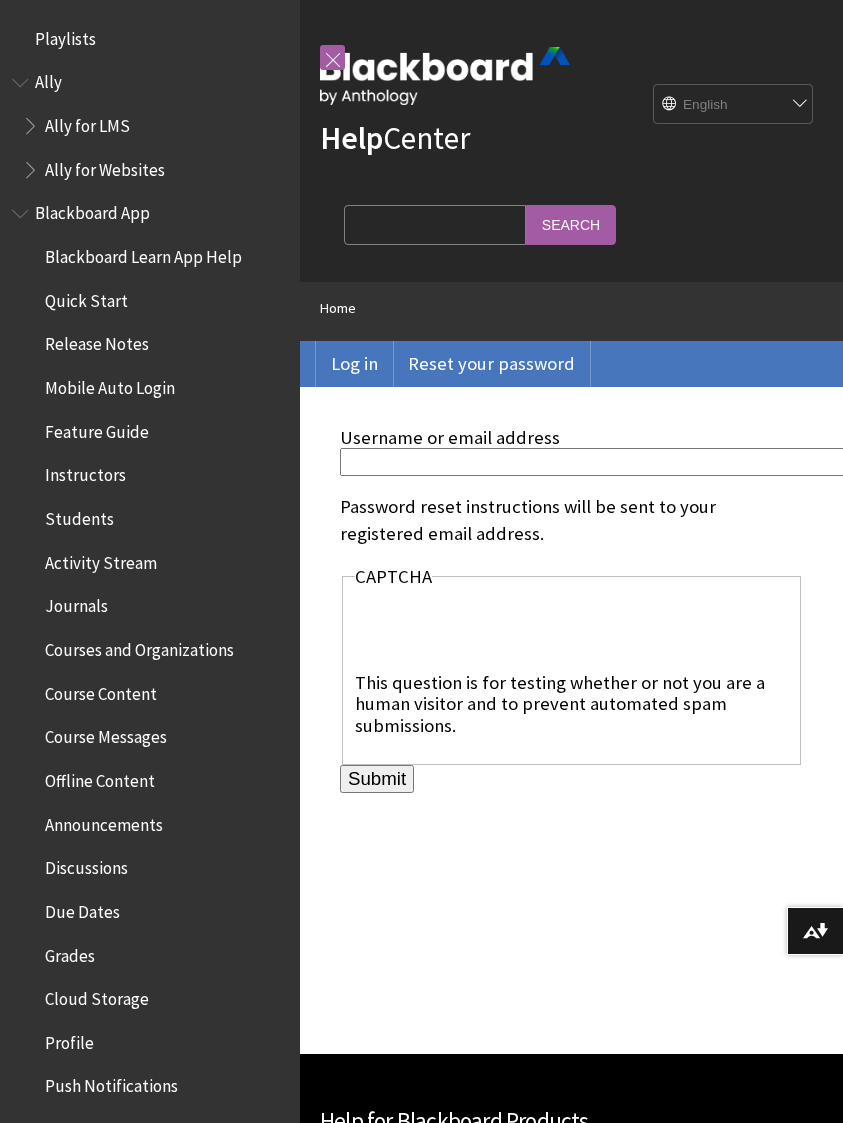 click on "Username or email address" at bounding box center [681, 461] 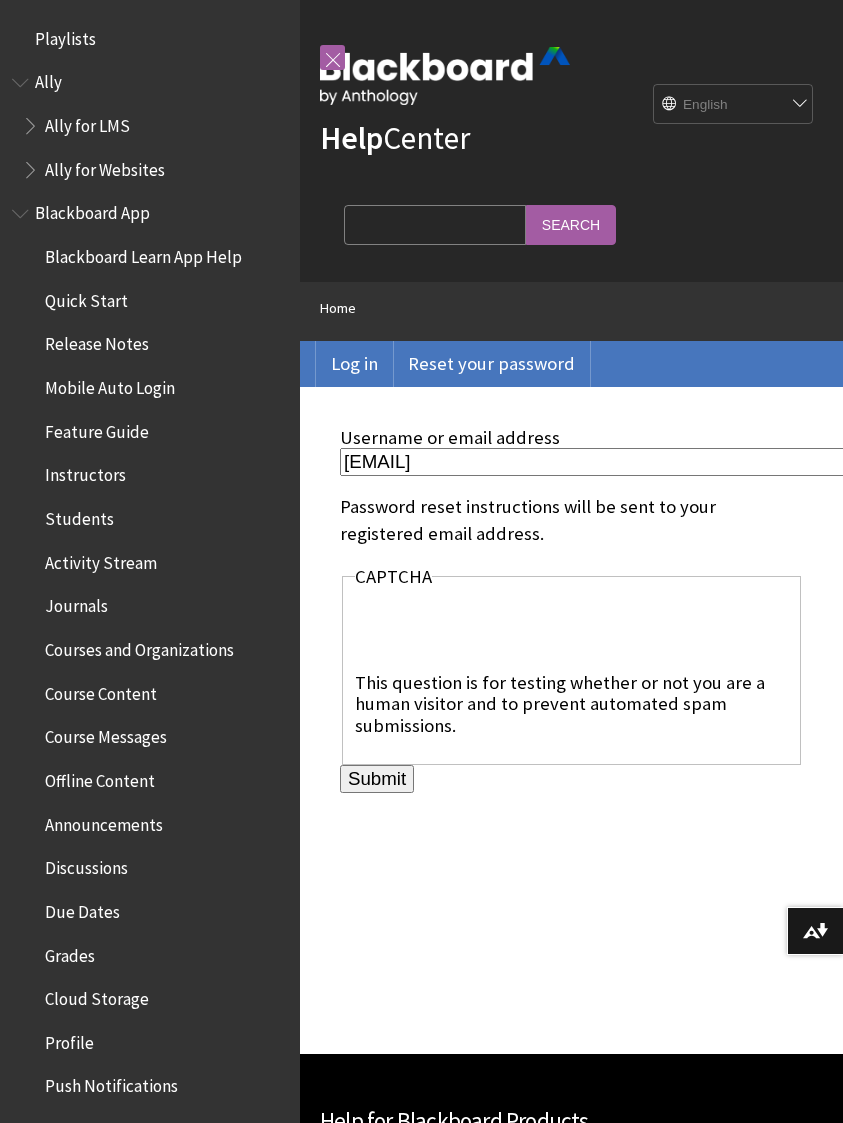 type on "cristalcruzbenitez@buccaneer.atlantic.edu" 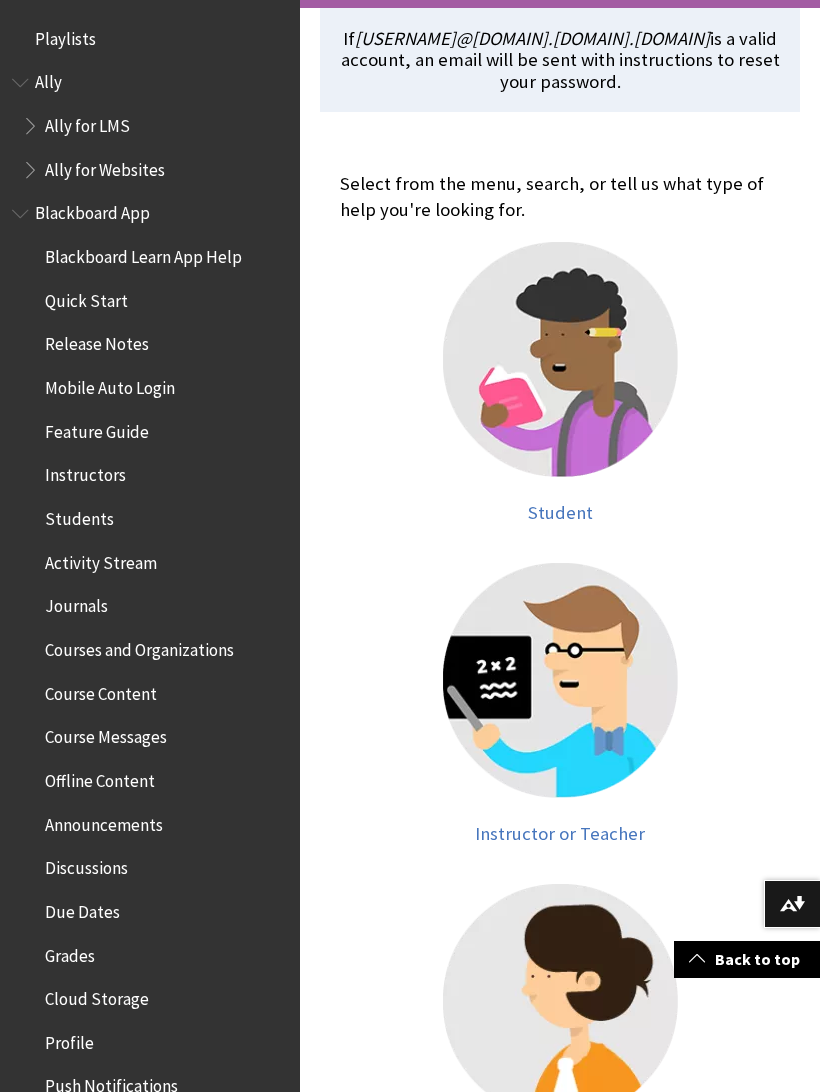 scroll, scrollTop: 358, scrollLeft: 0, axis: vertical 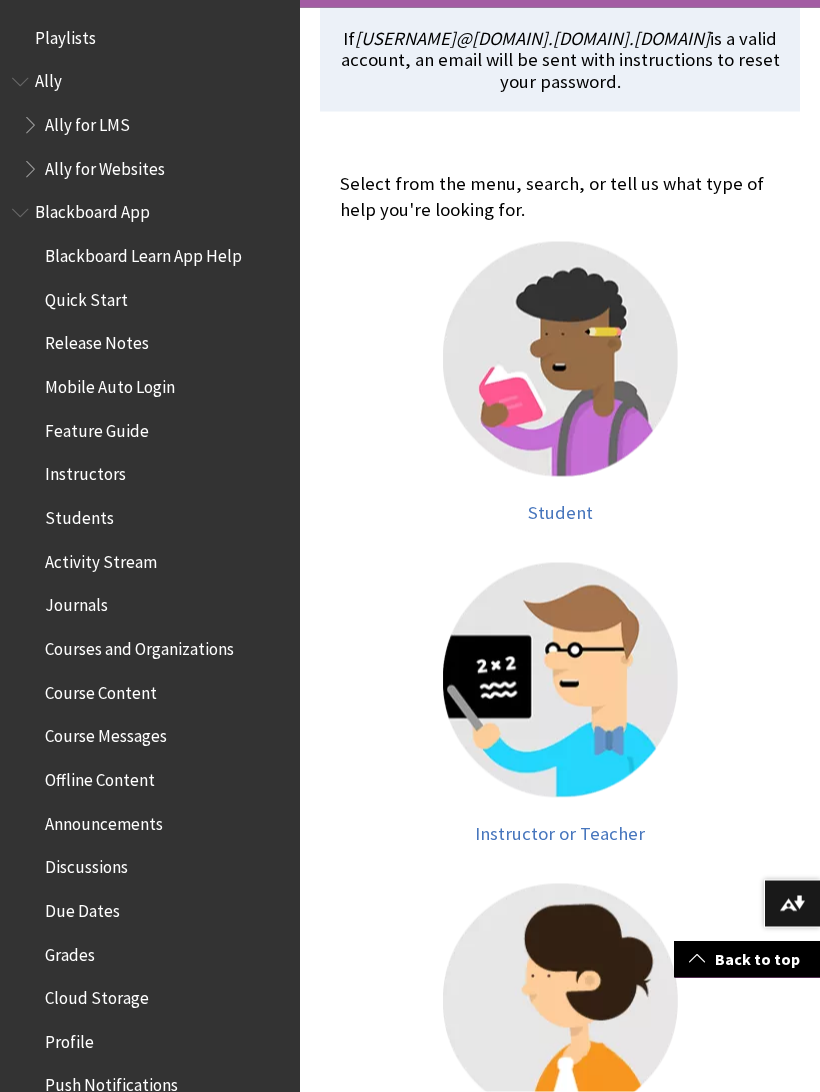 click on "Student" at bounding box center (560, 512) 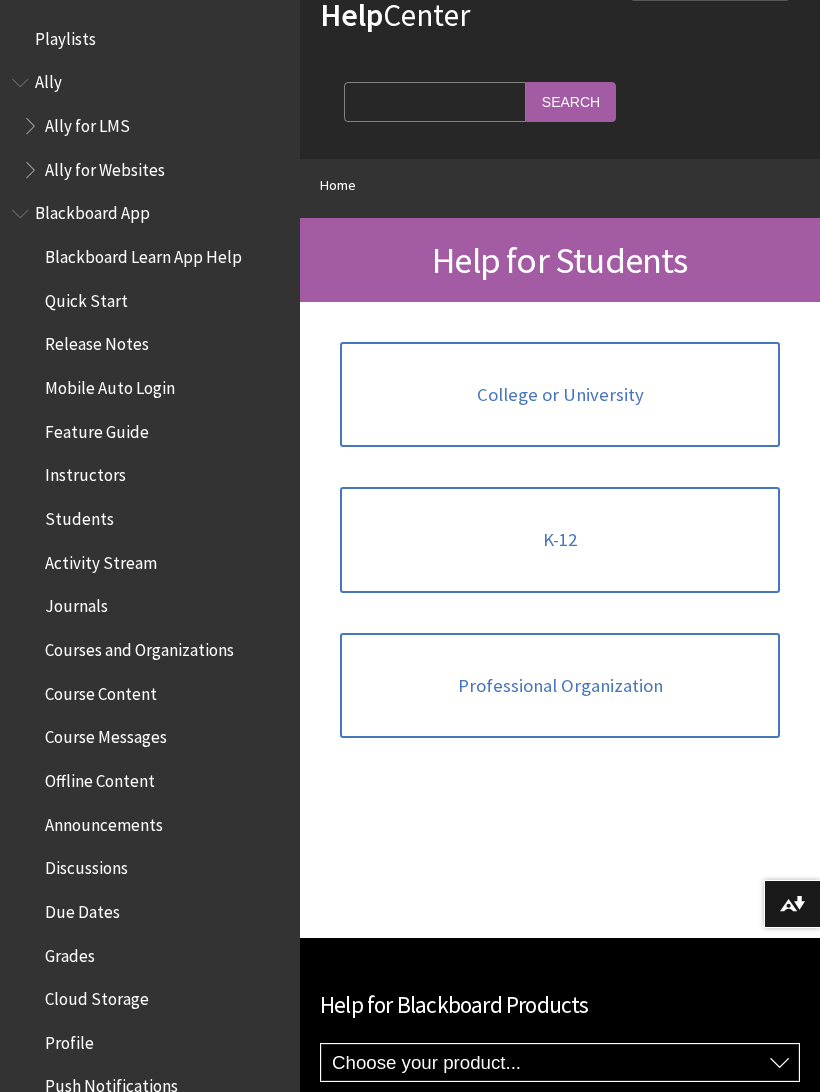 scroll, scrollTop: 124, scrollLeft: 0, axis: vertical 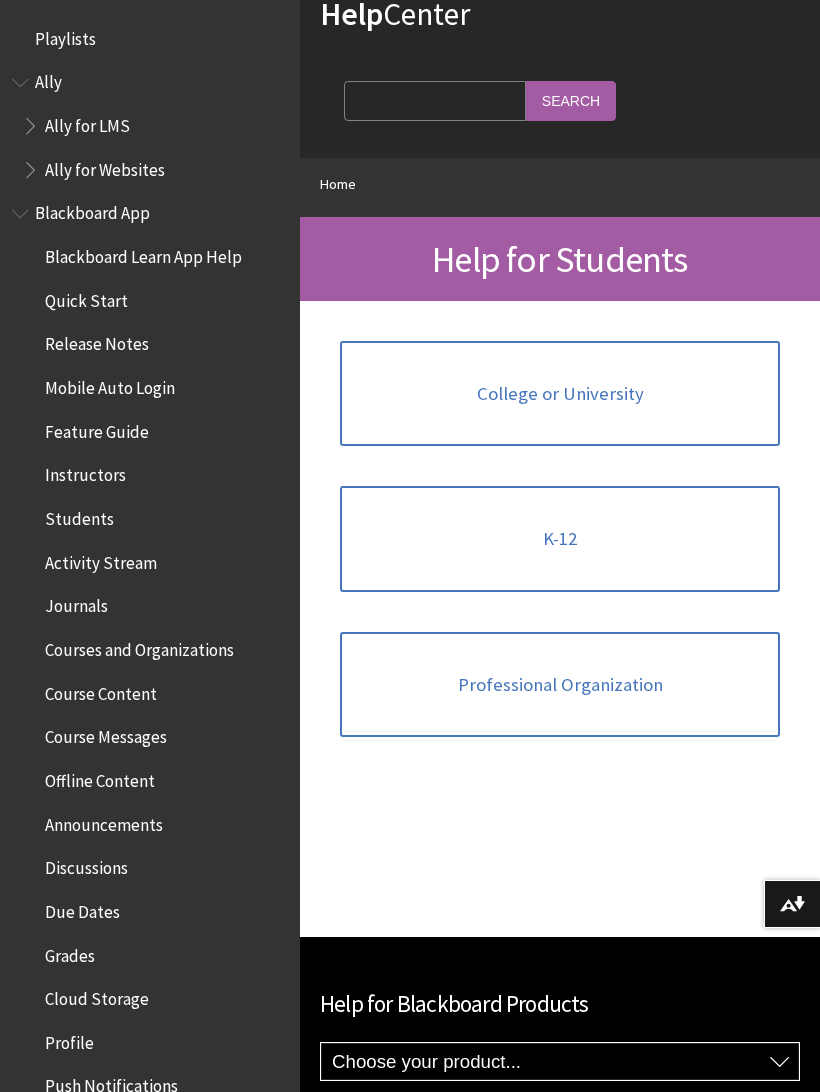 click on "College or University" at bounding box center (560, 394) 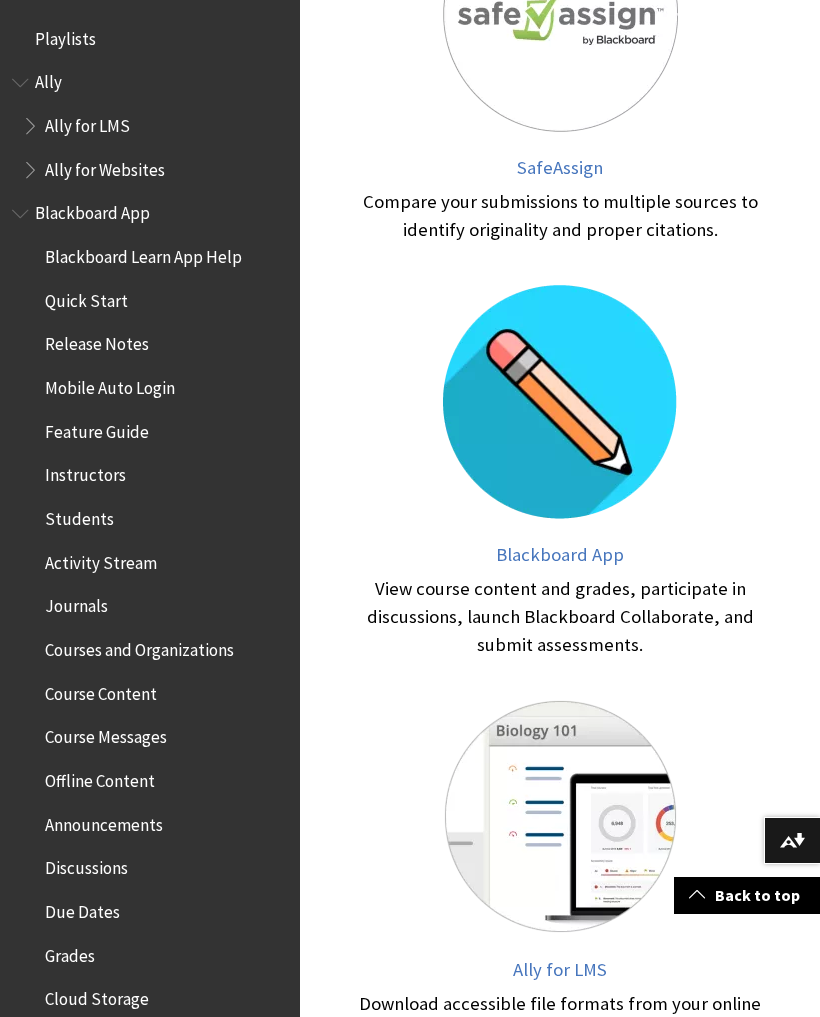 scroll, scrollTop: 970, scrollLeft: 0, axis: vertical 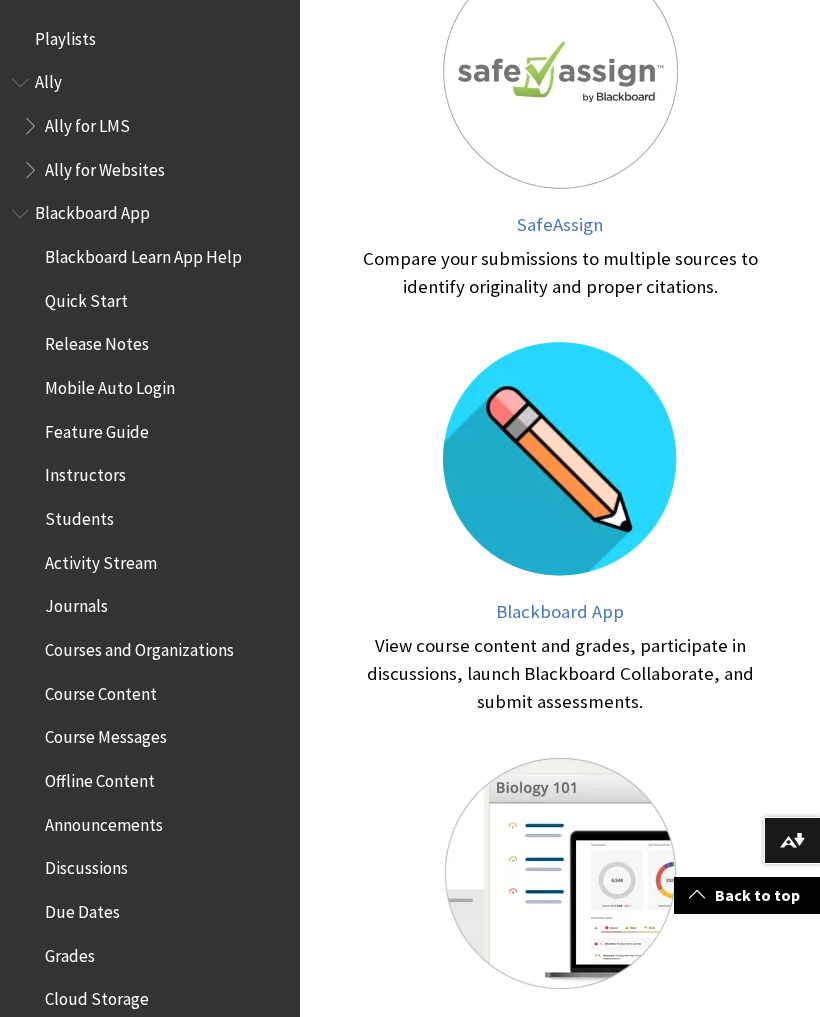 click on "Blackboard App" at bounding box center [560, 611] 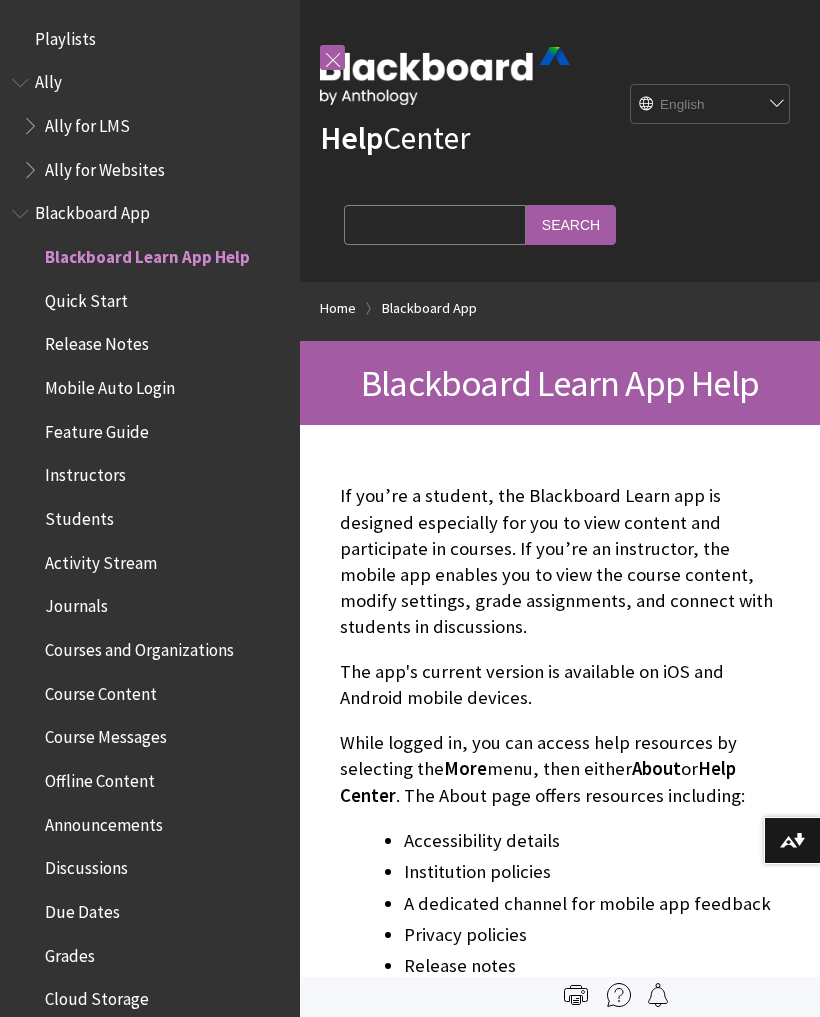 scroll, scrollTop: 0, scrollLeft: 0, axis: both 